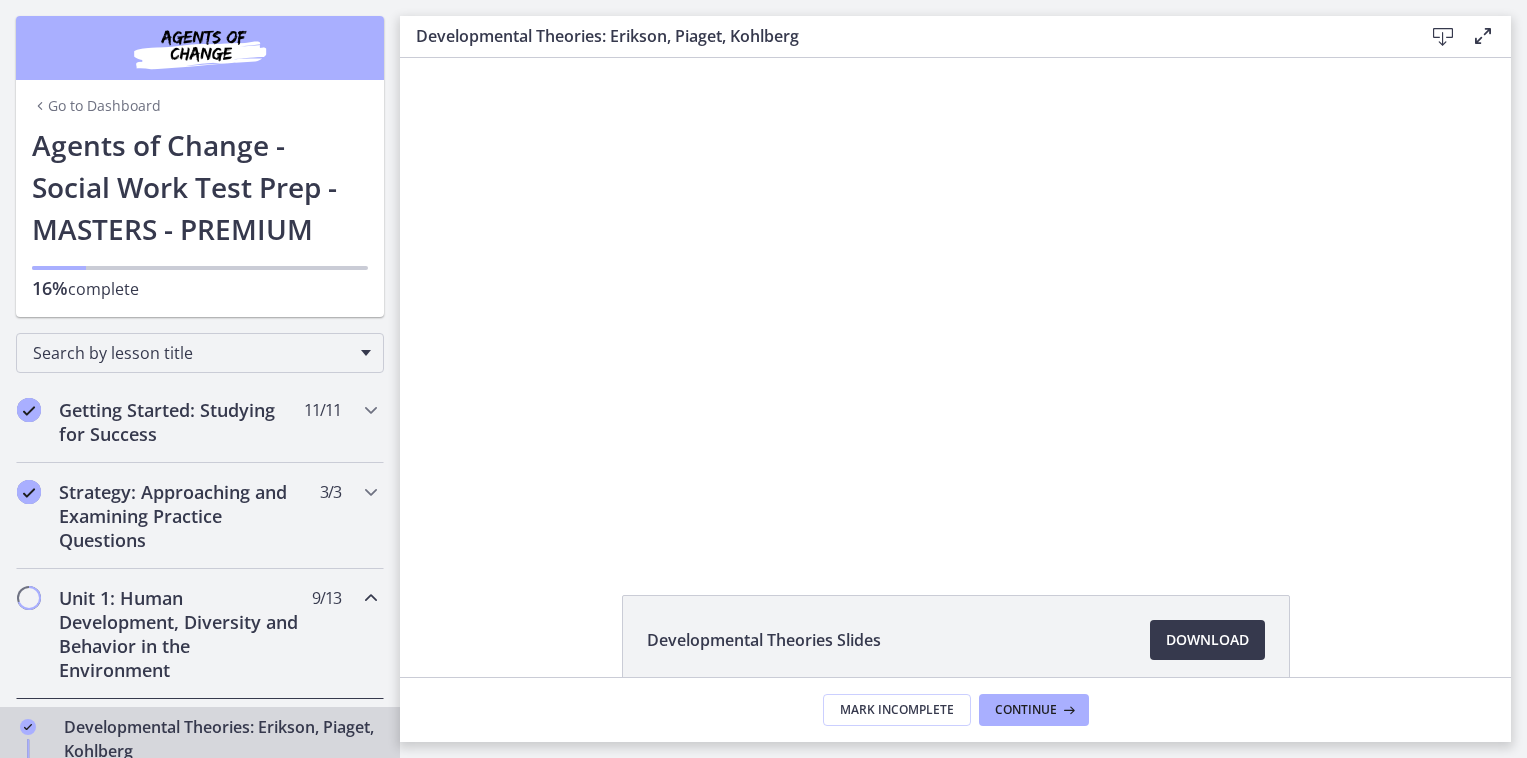 scroll, scrollTop: 0, scrollLeft: 0, axis: both 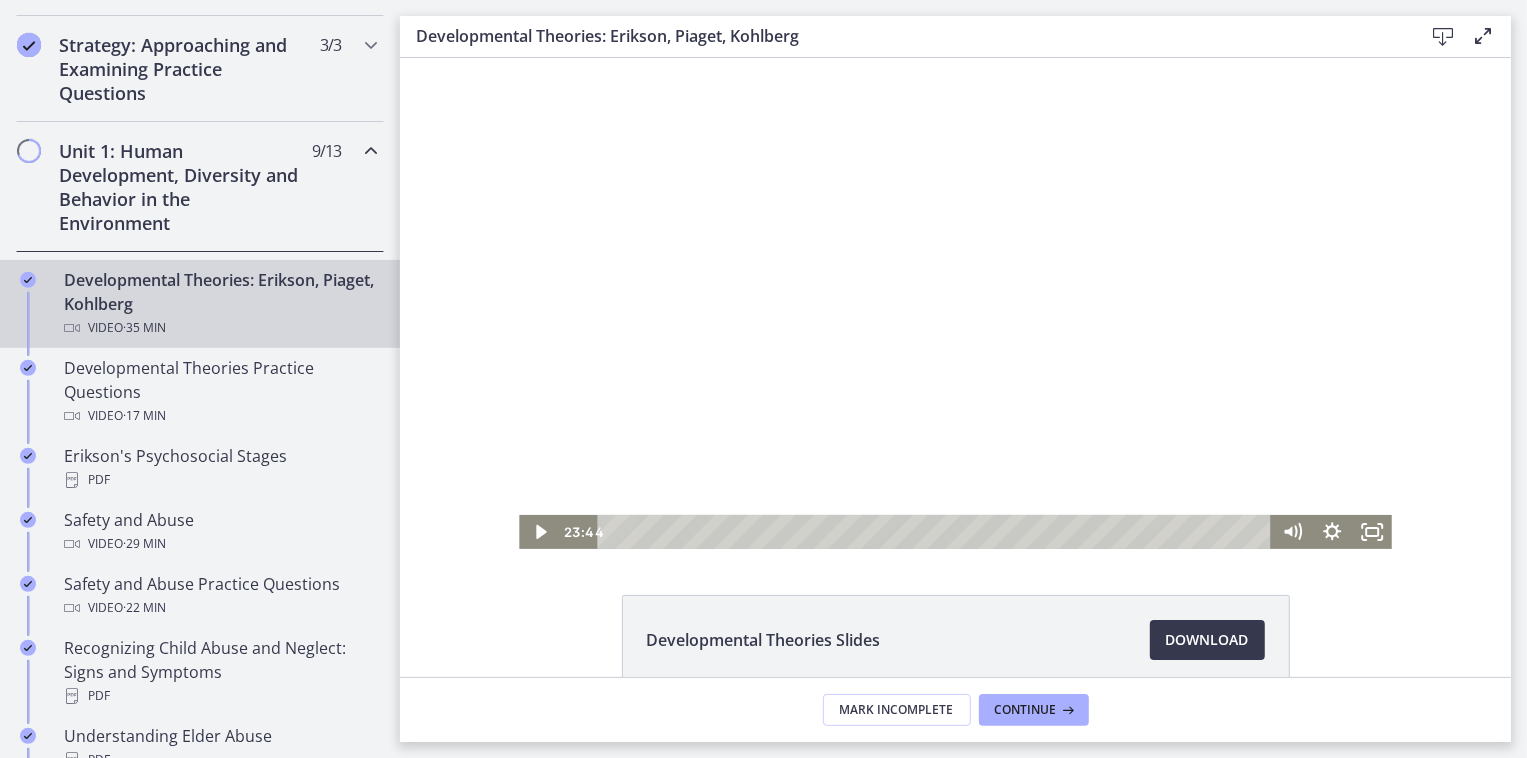 type 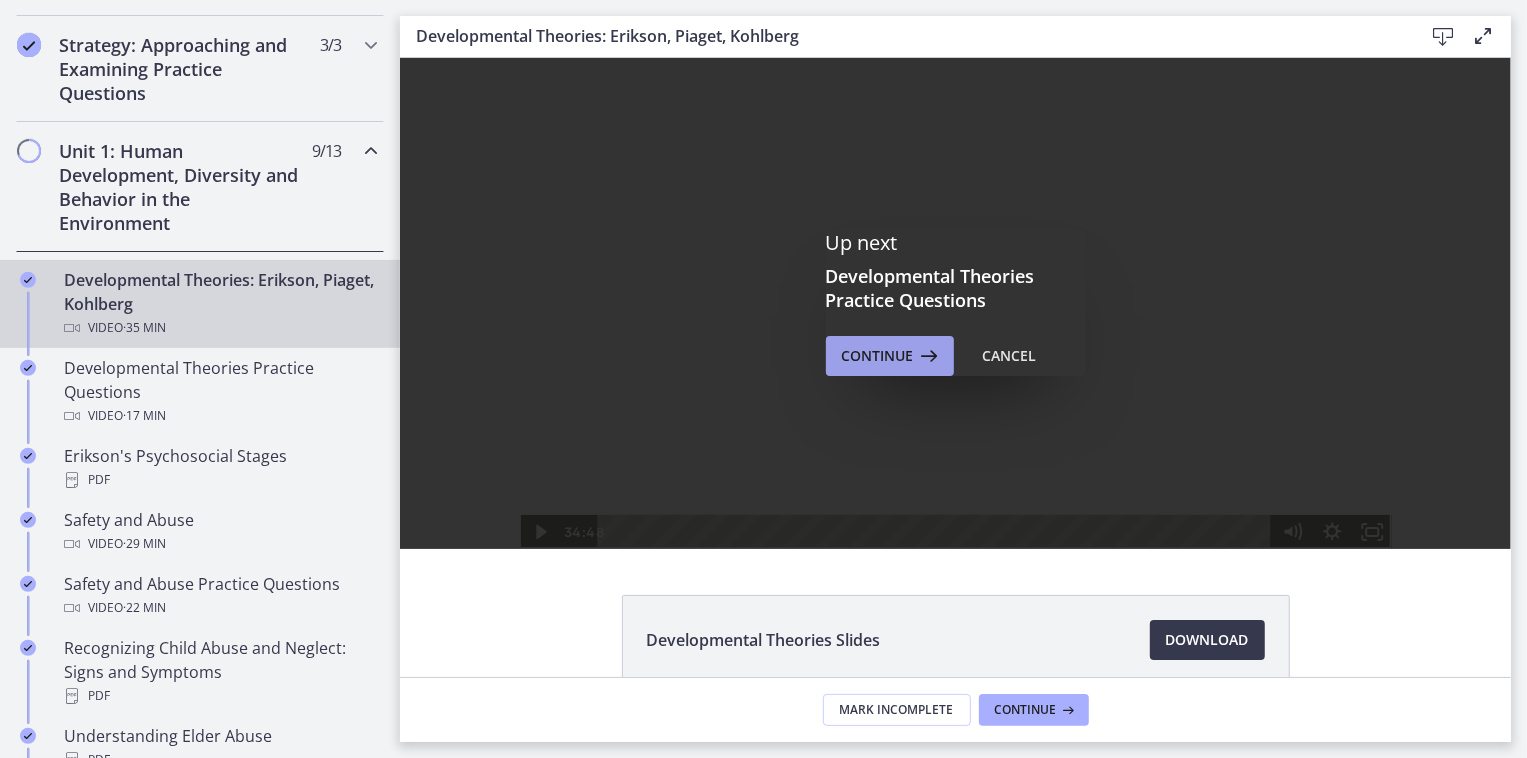 click on "Continue" at bounding box center (878, 356) 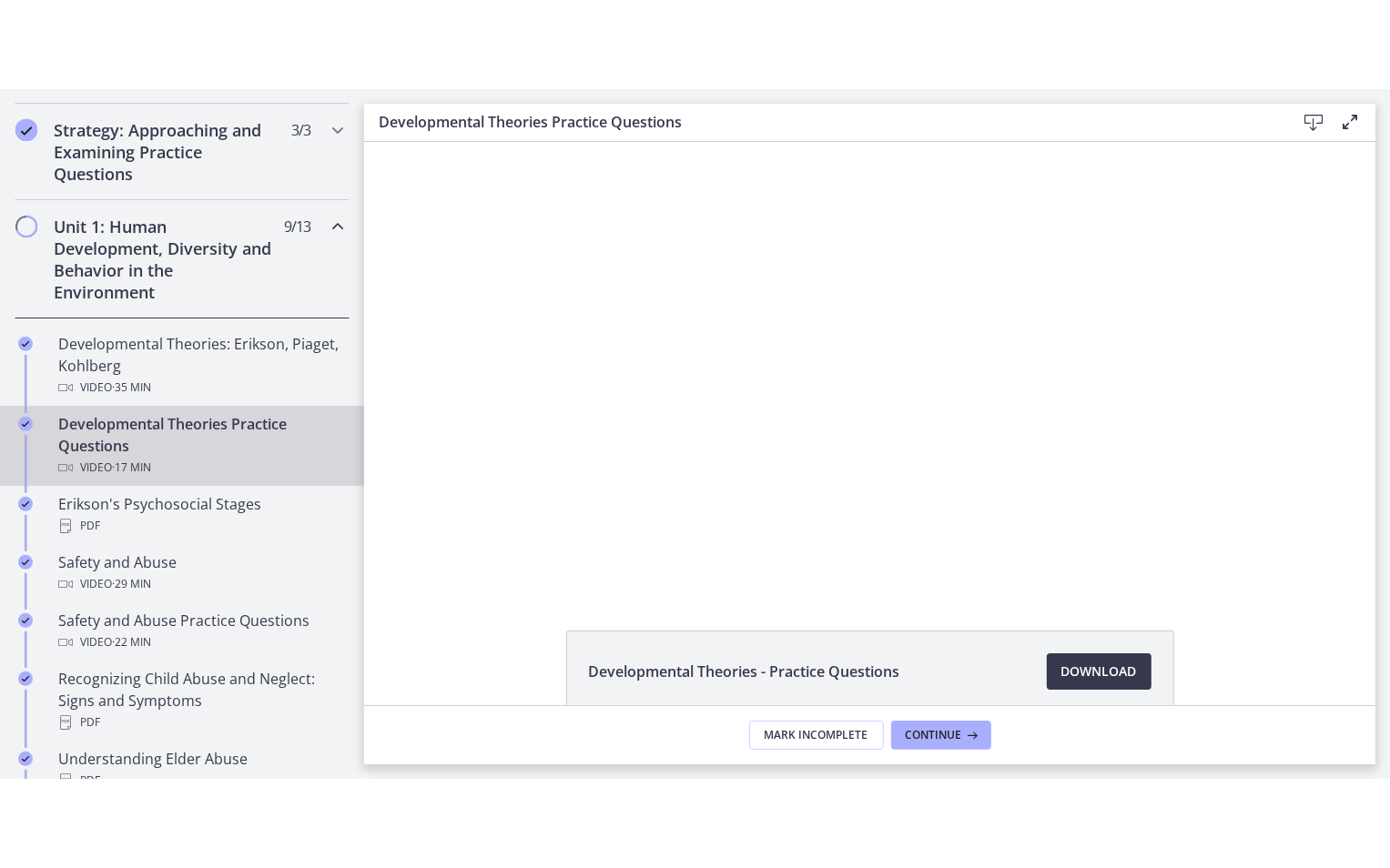 scroll, scrollTop: 0, scrollLeft: 0, axis: both 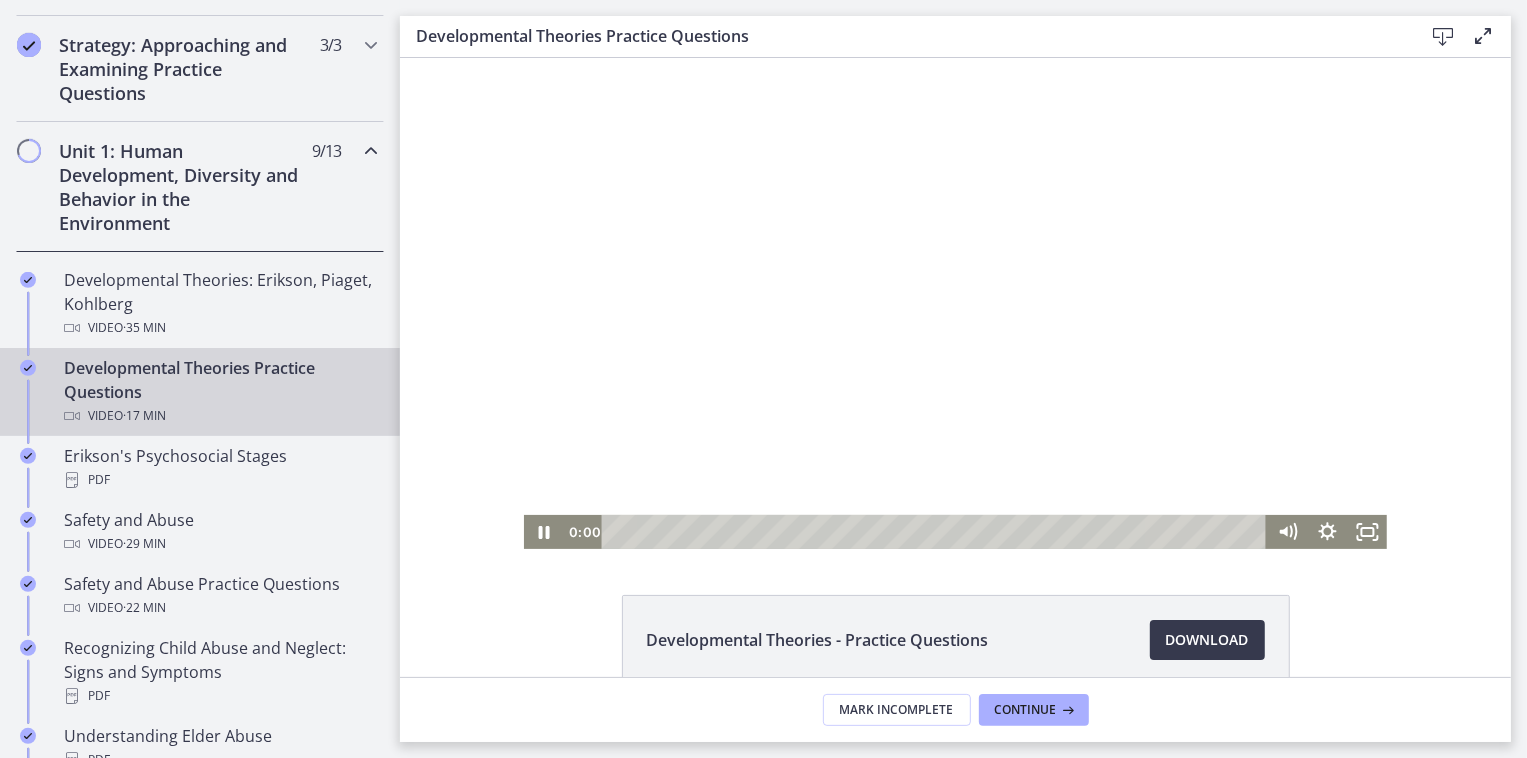 click at bounding box center (954, 302) 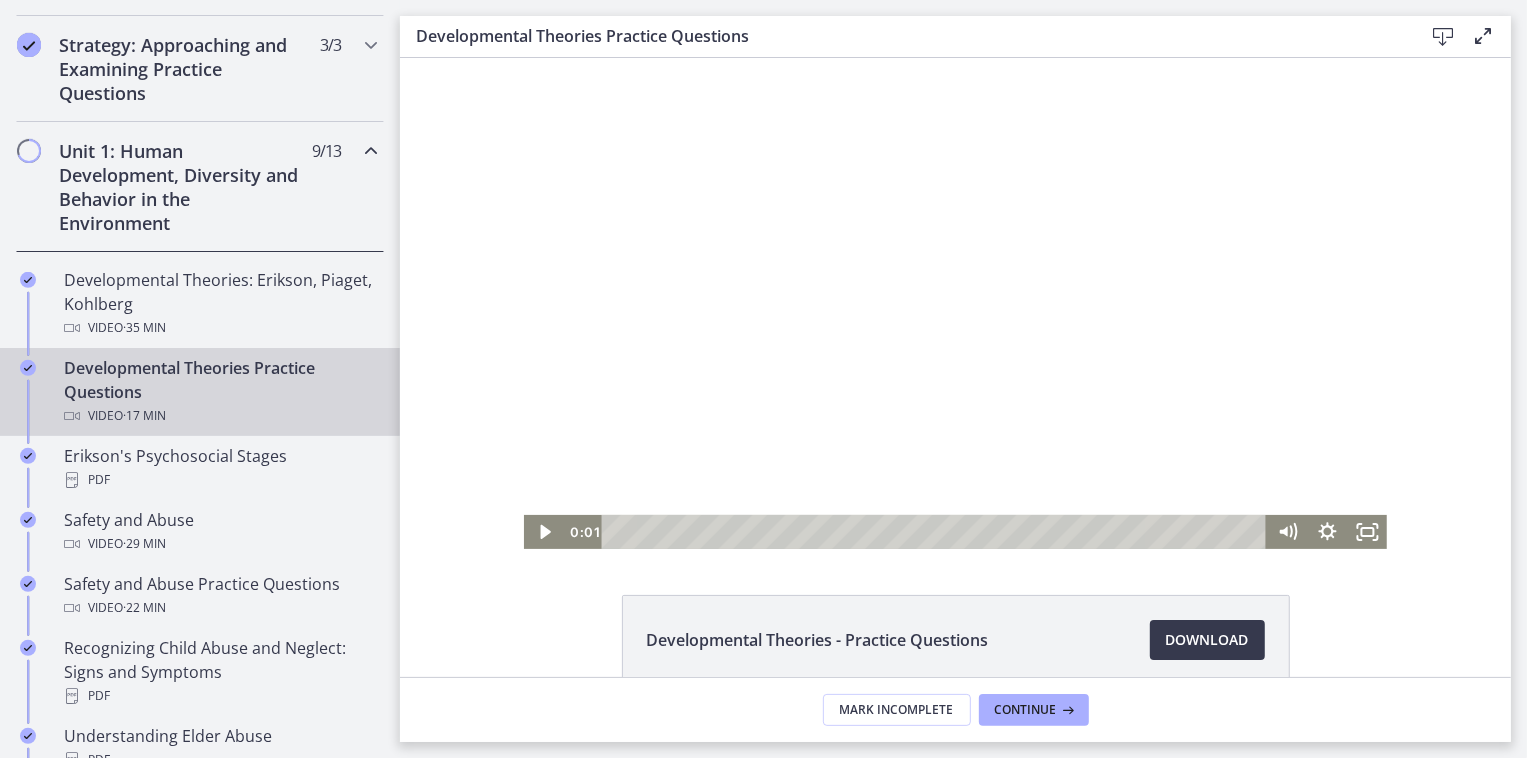 click at bounding box center (954, 302) 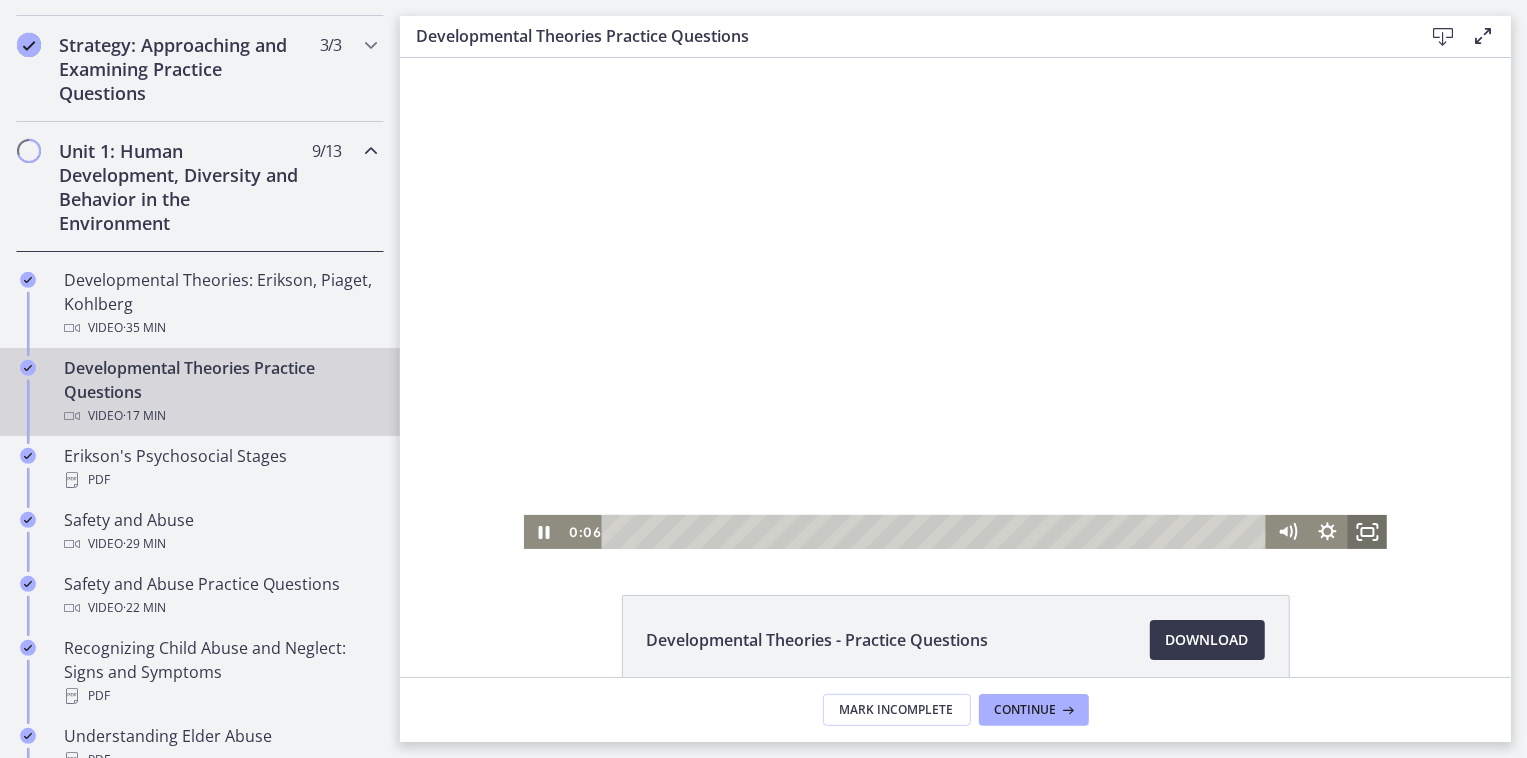 click 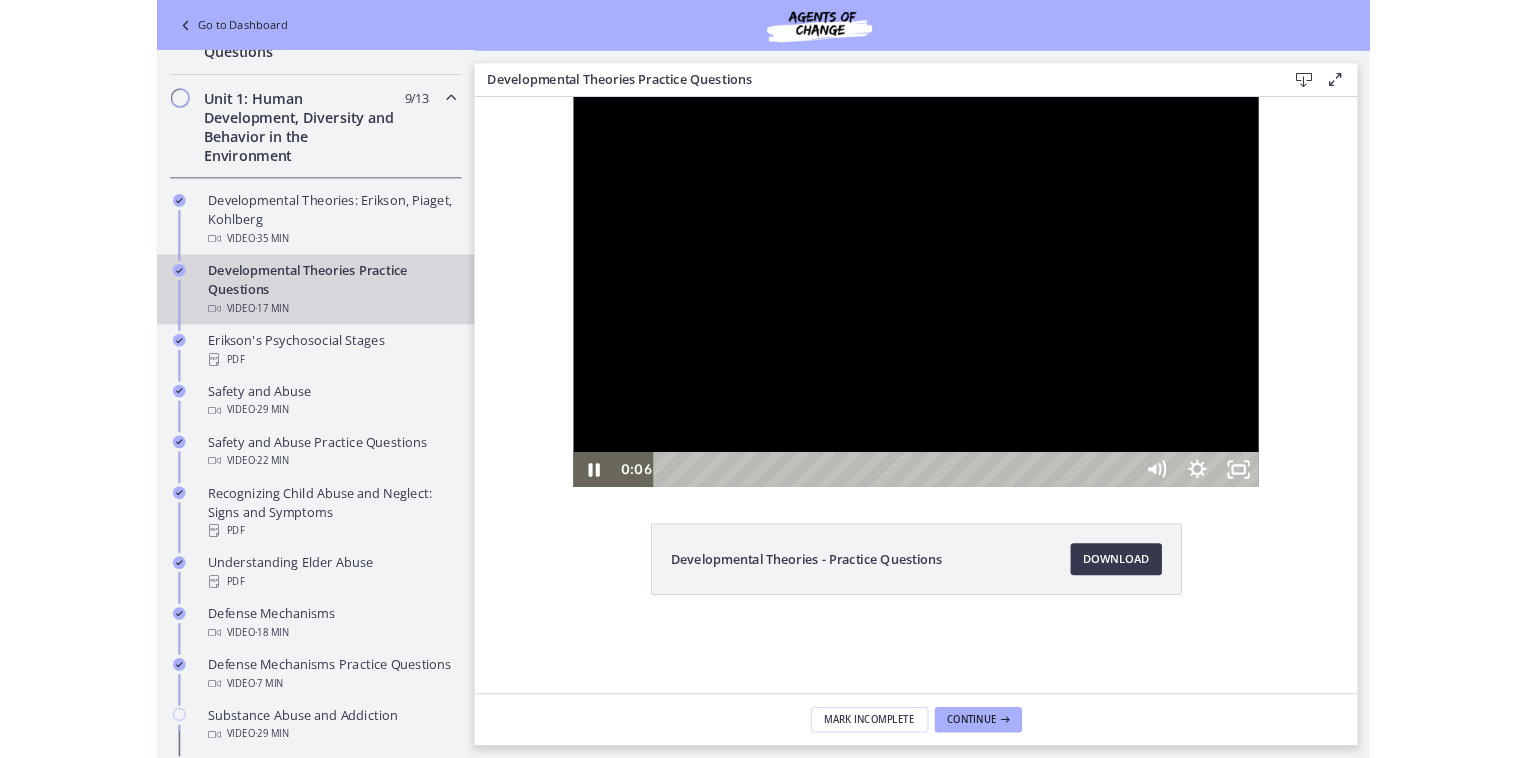 scroll, scrollTop: 355, scrollLeft: 0, axis: vertical 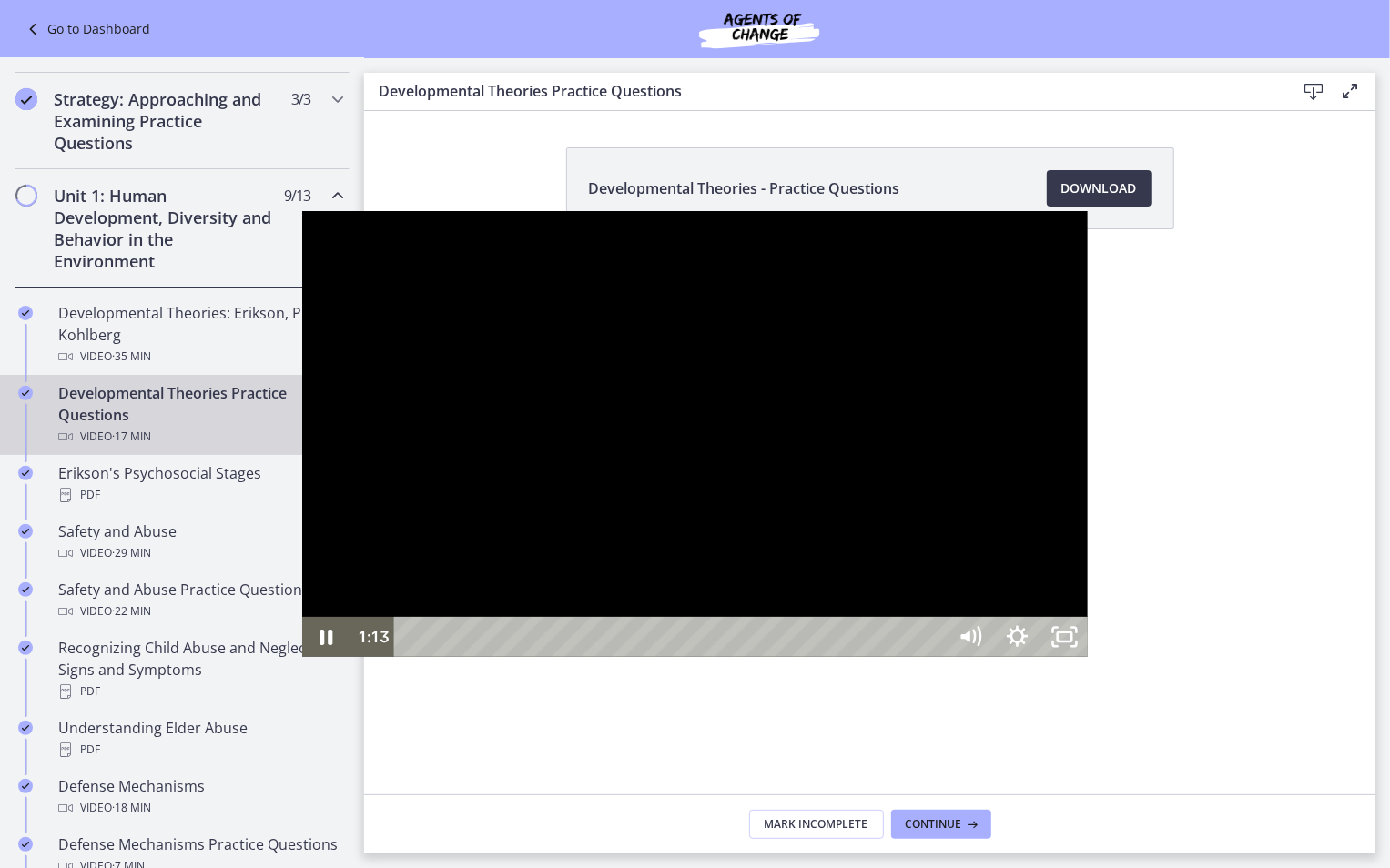 click at bounding box center [695, 434] 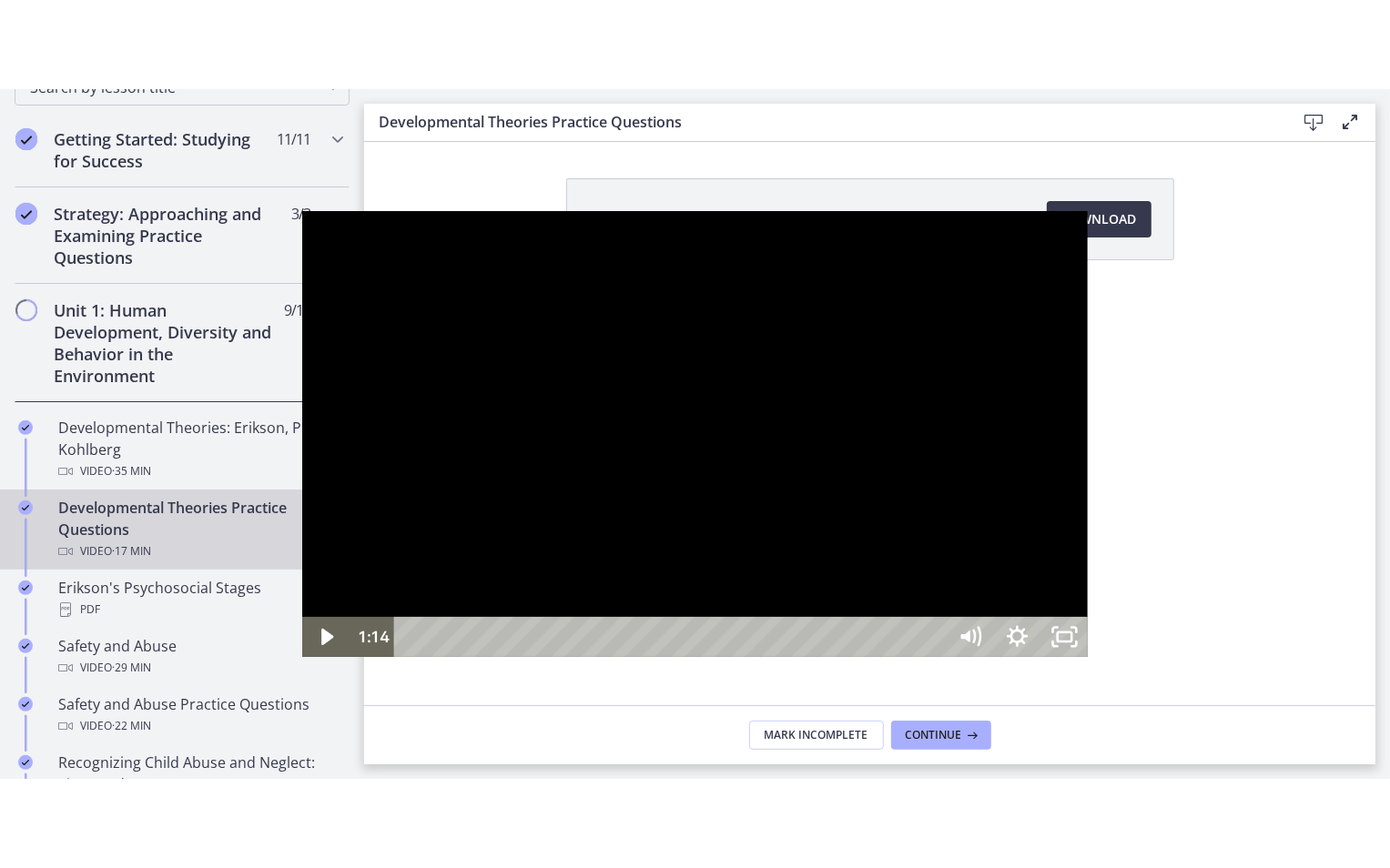 scroll, scrollTop: 407, scrollLeft: 0, axis: vertical 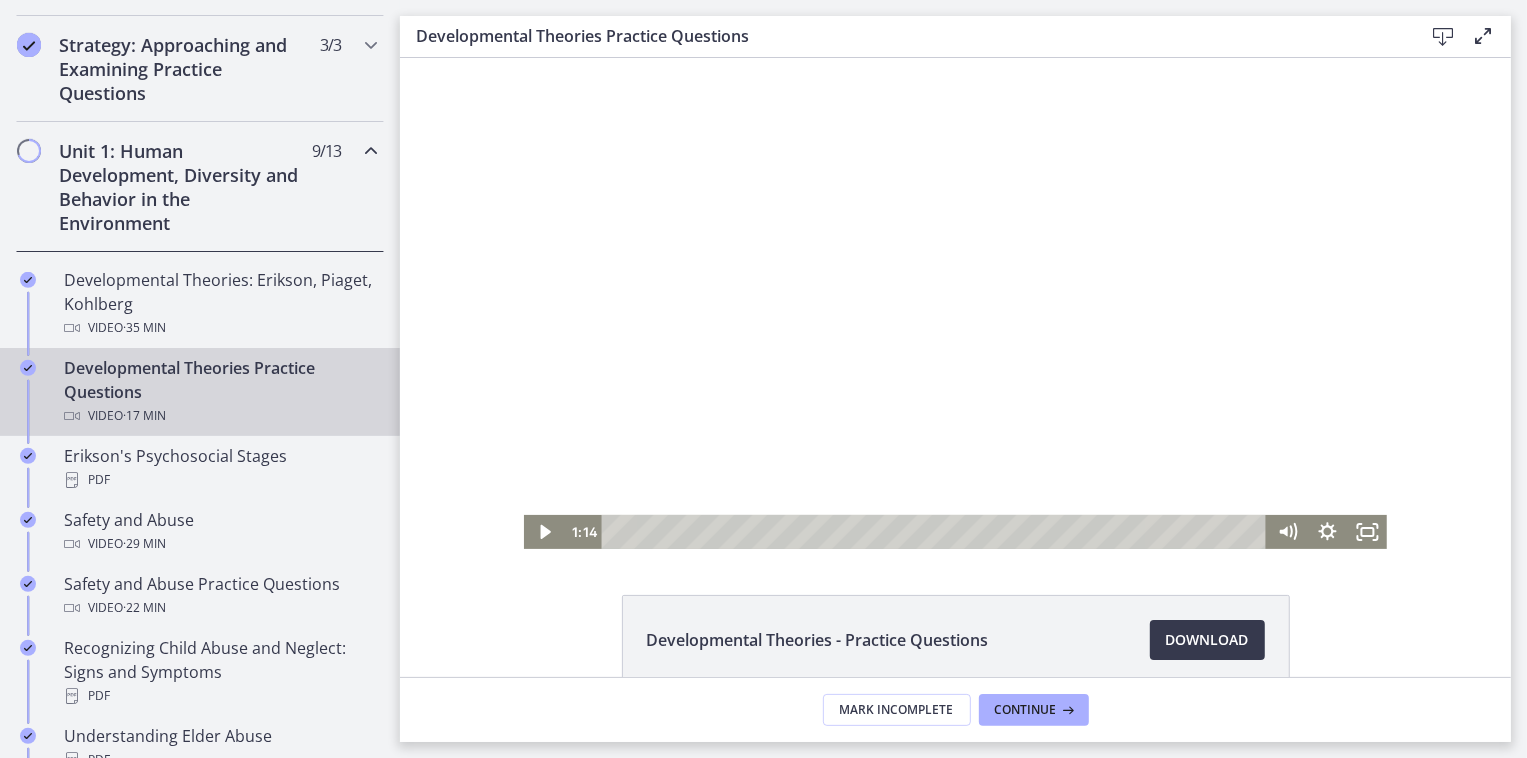 click at bounding box center [954, 302] 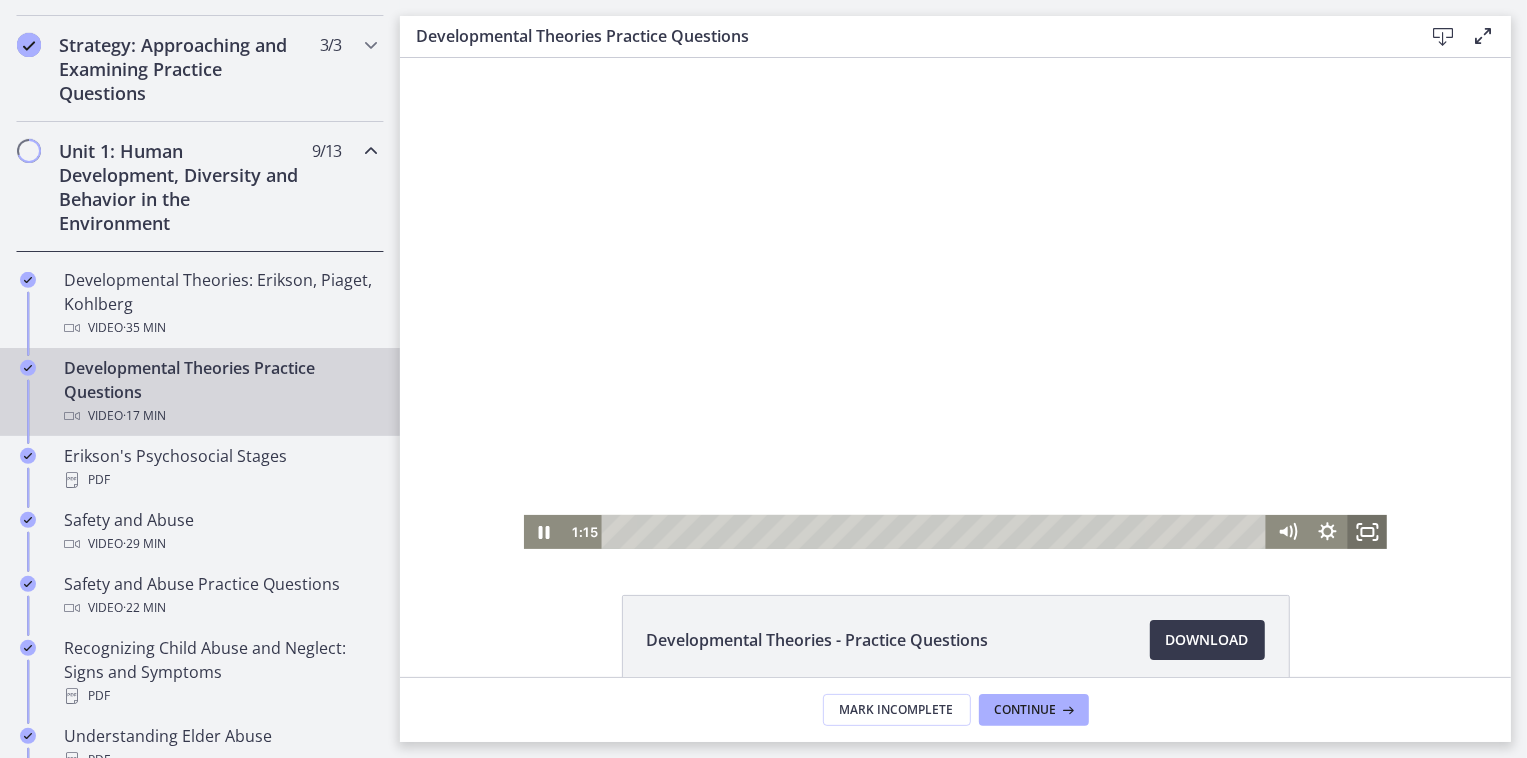 click 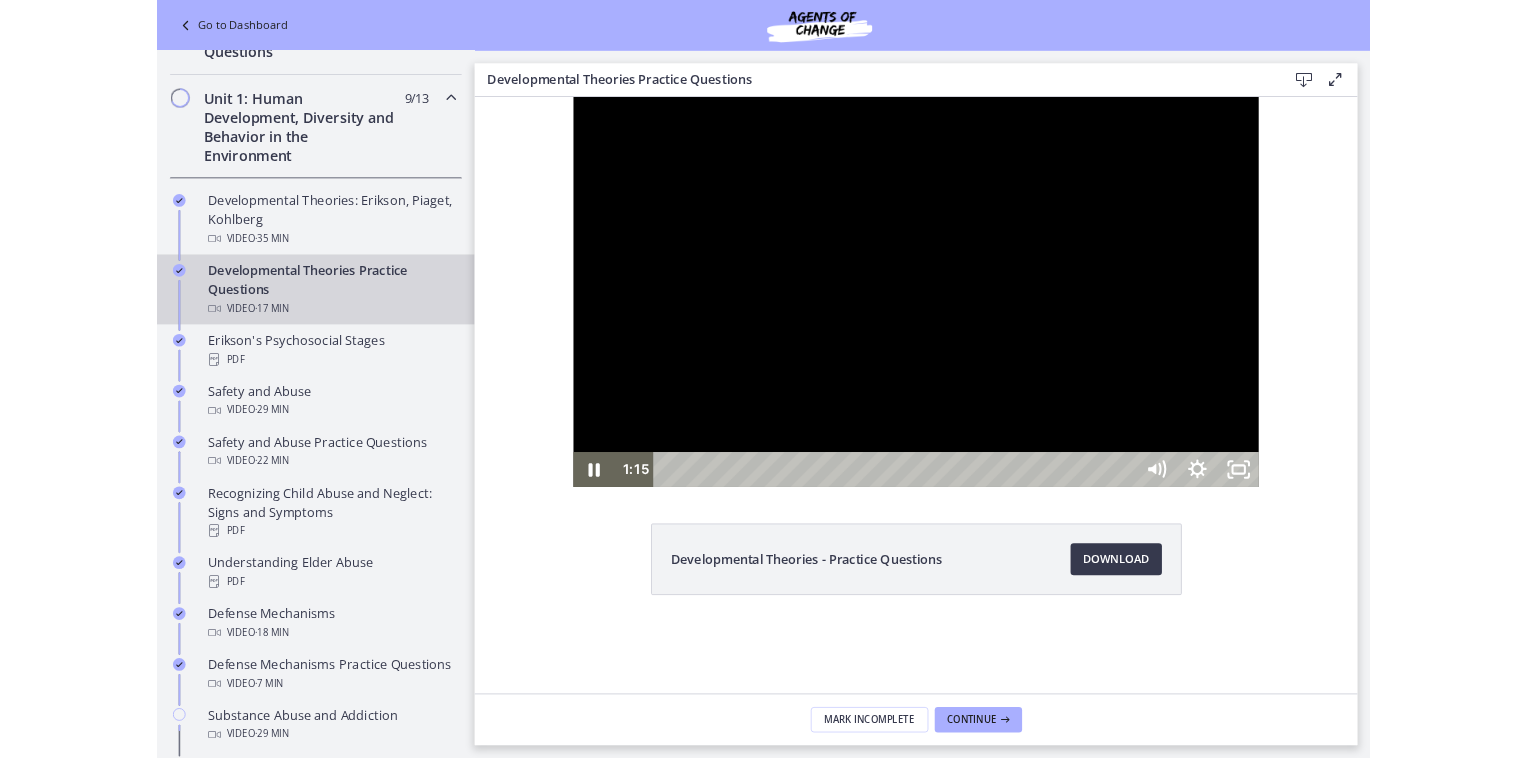 scroll, scrollTop: 355, scrollLeft: 0, axis: vertical 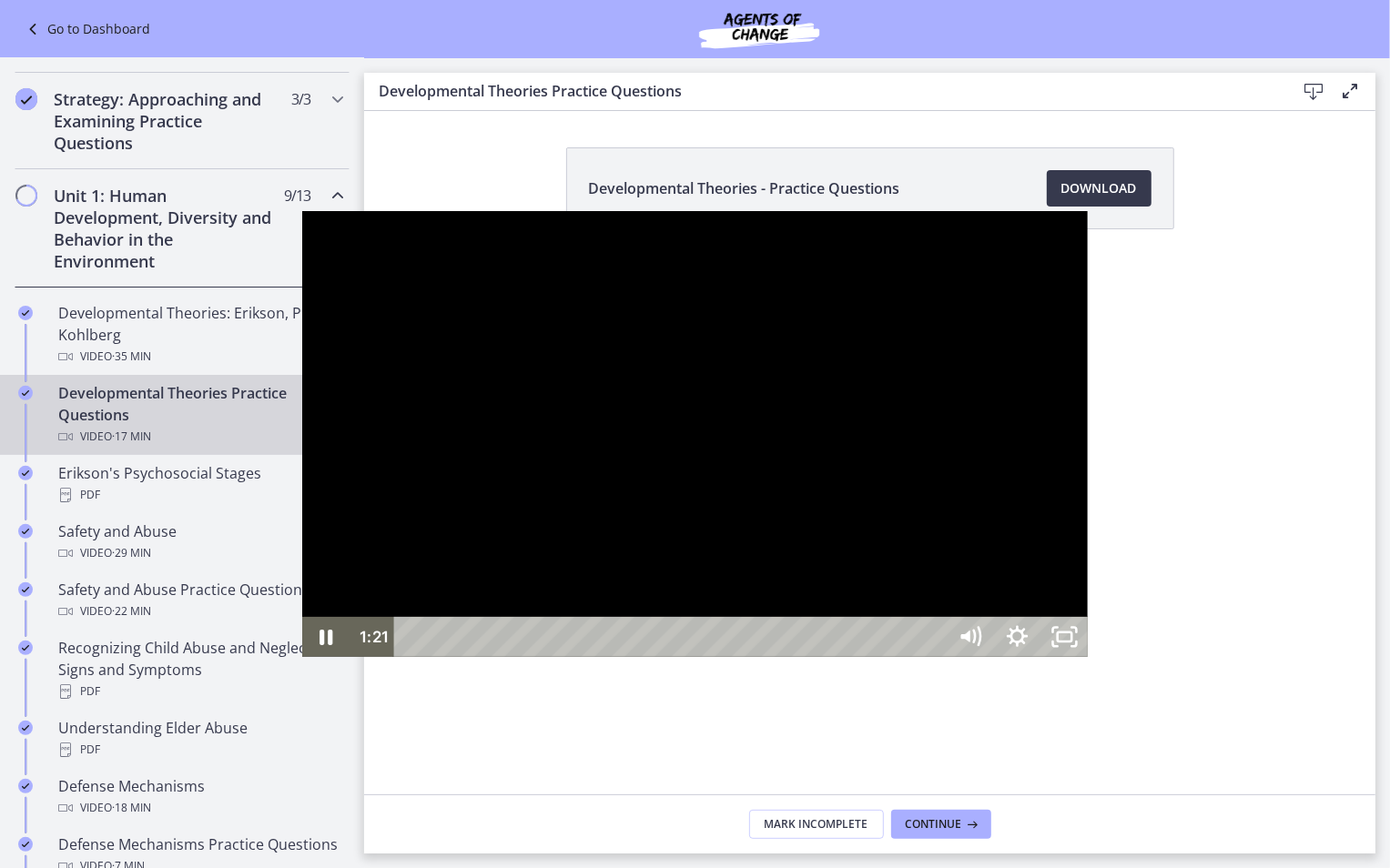 click at bounding box center [695, 434] 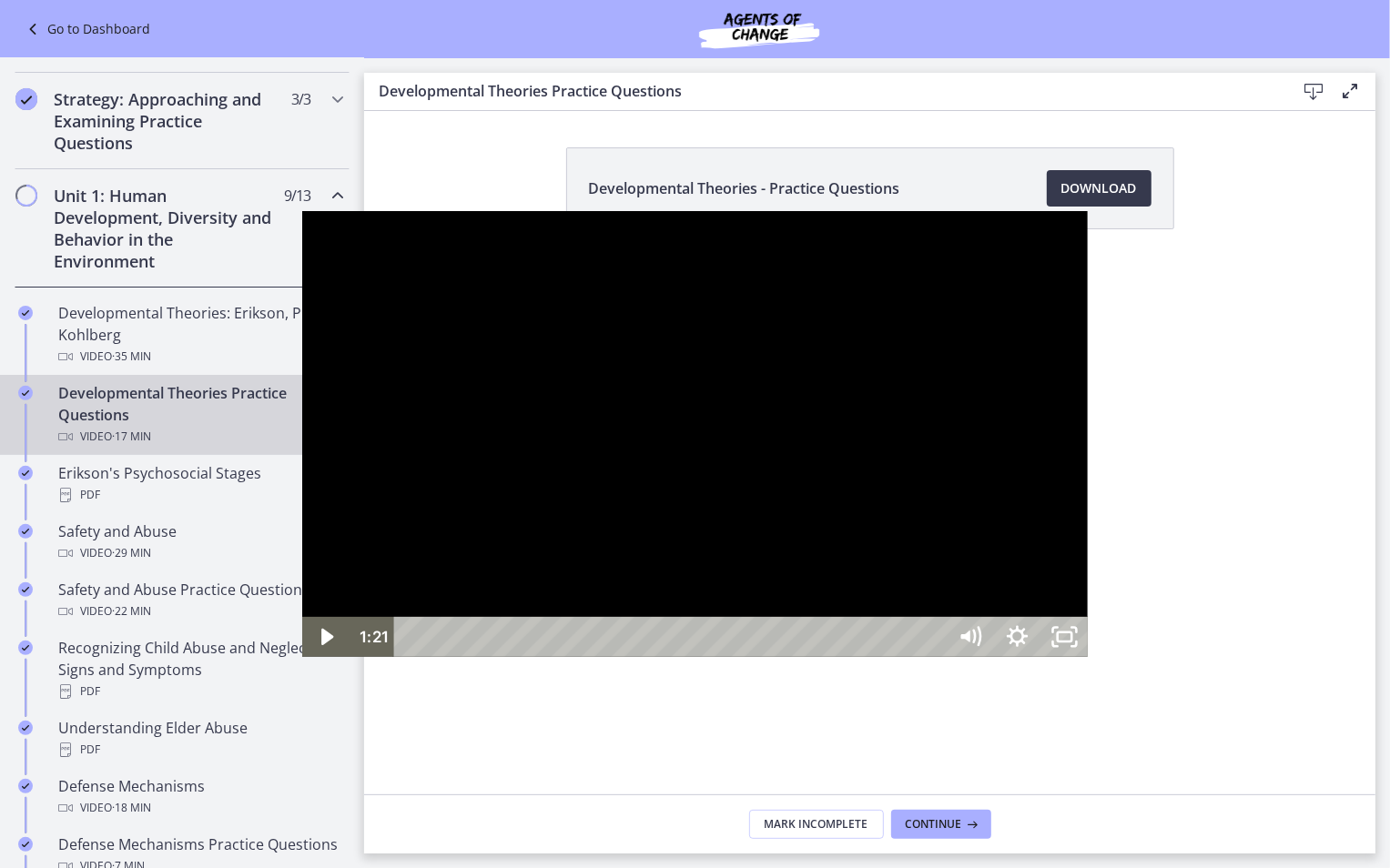 click at bounding box center [695, 434] 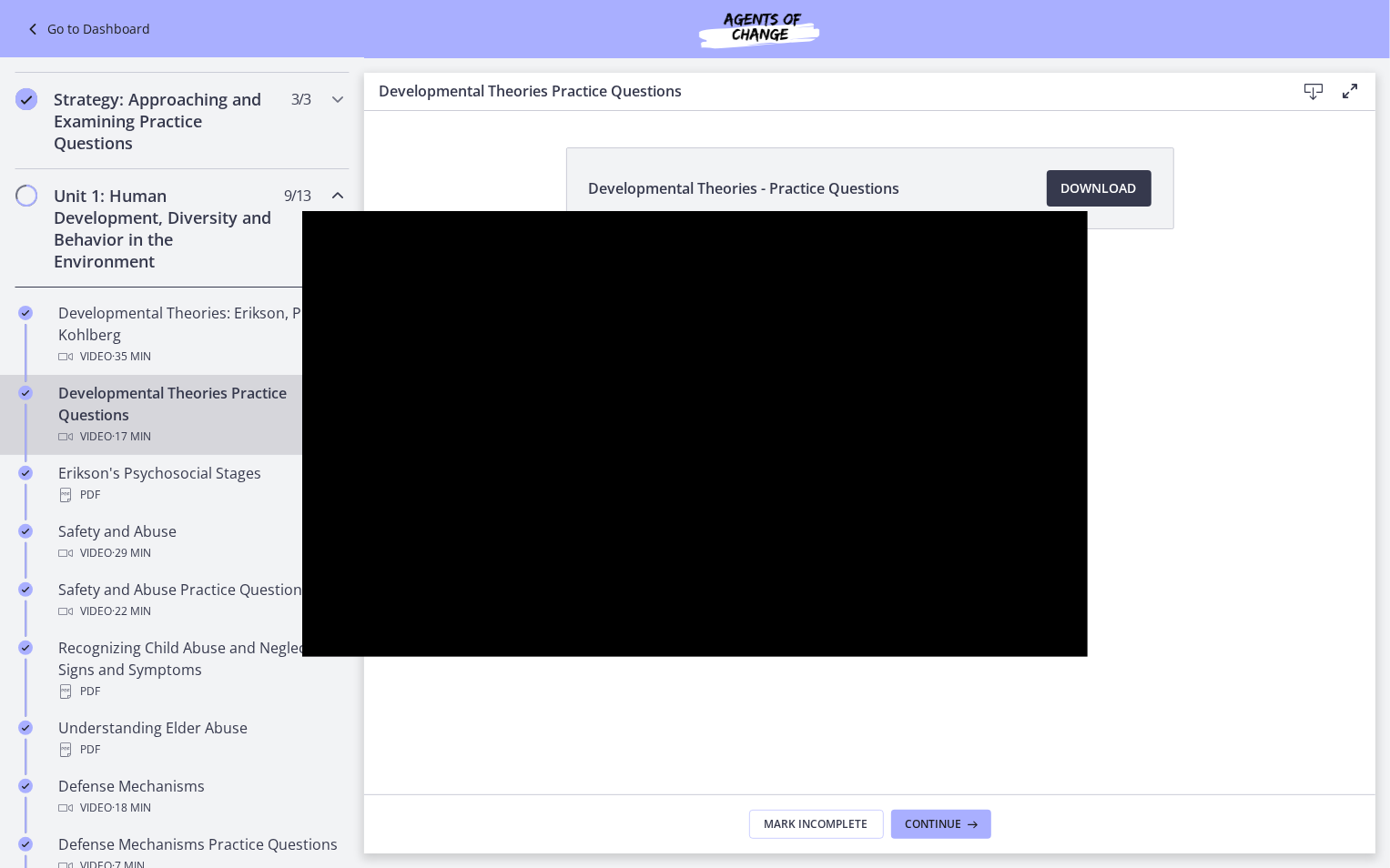 type 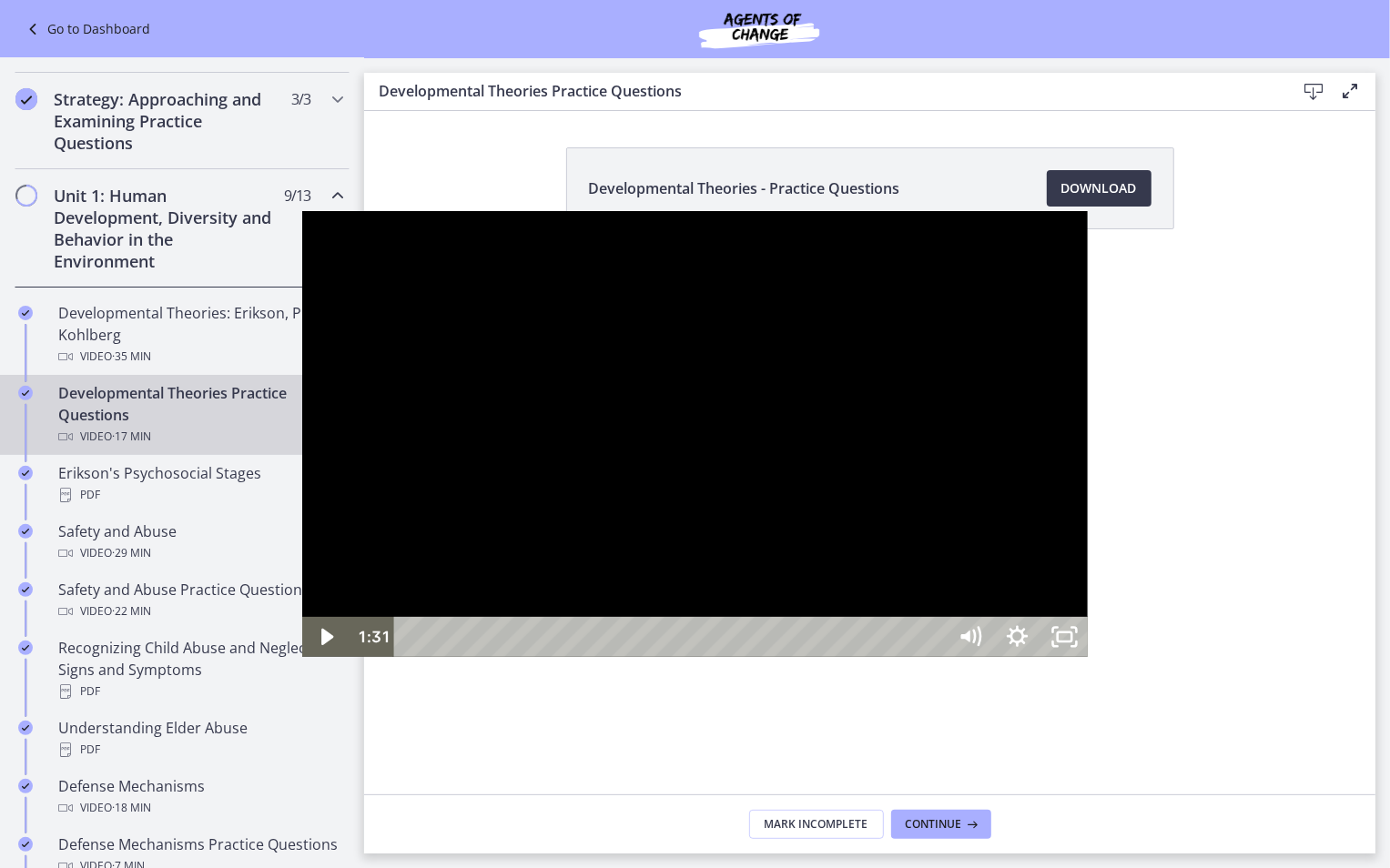 click at bounding box center (695, 434) 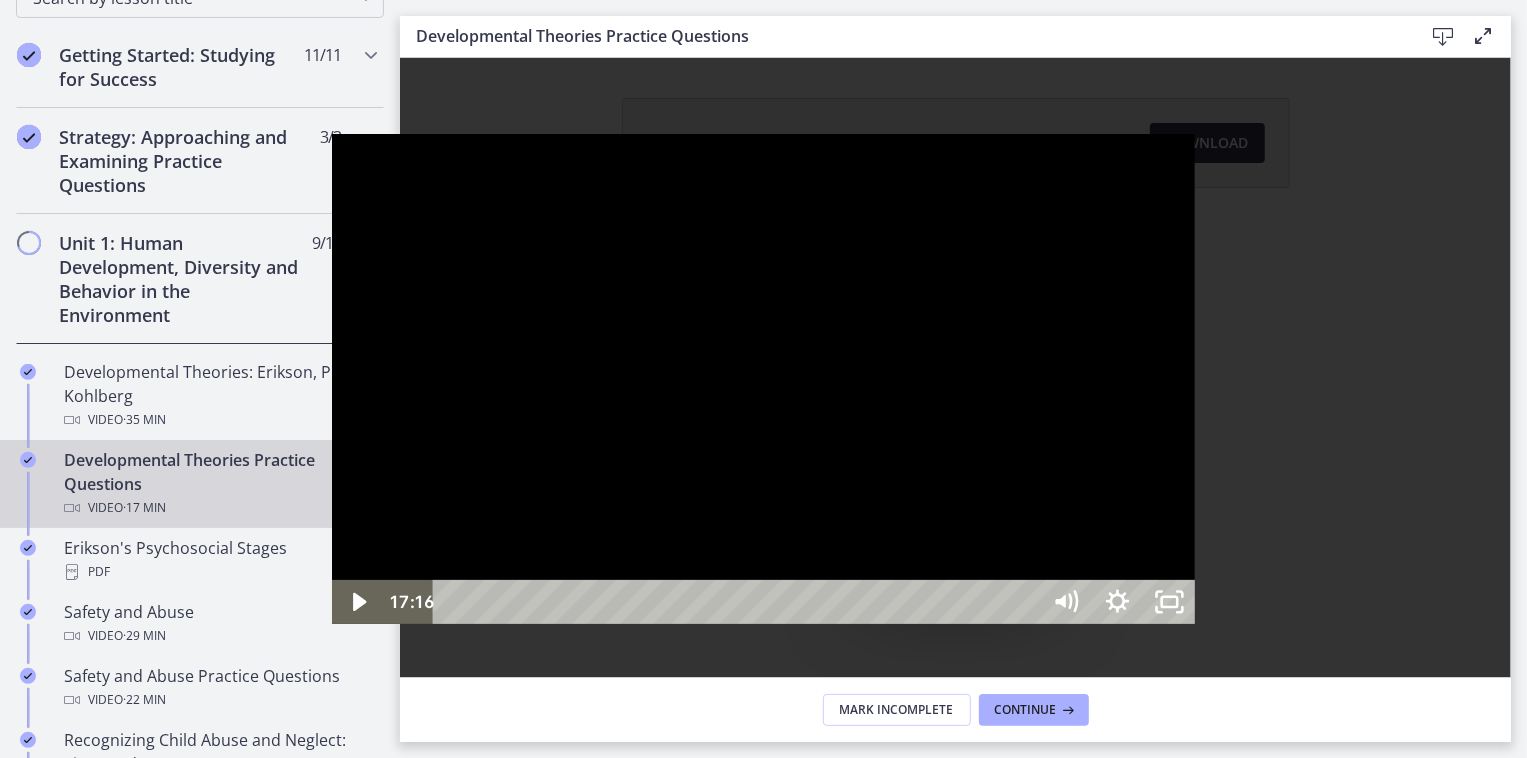 scroll, scrollTop: 447, scrollLeft: 0, axis: vertical 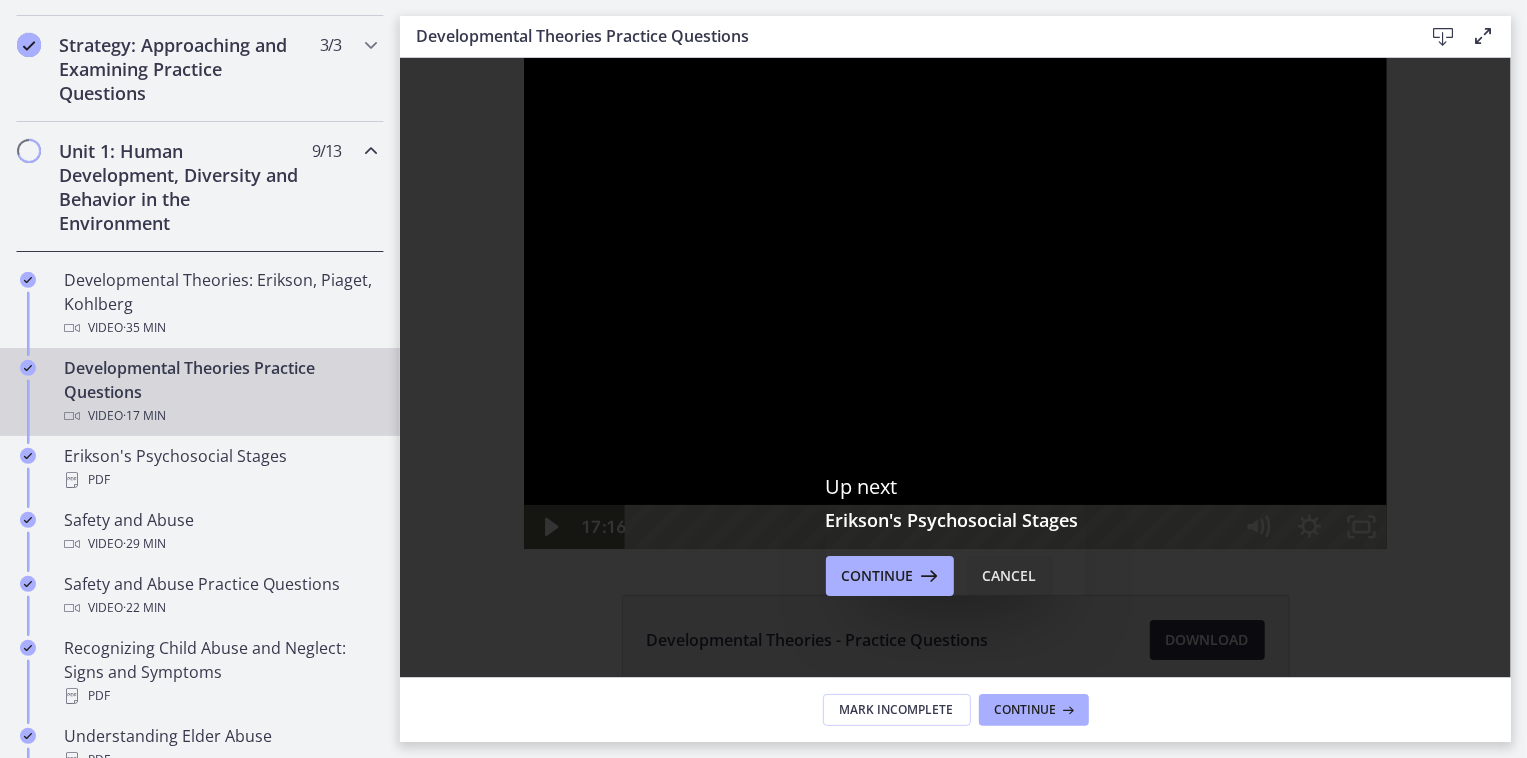 click on "Cancel" at bounding box center (1010, 576) 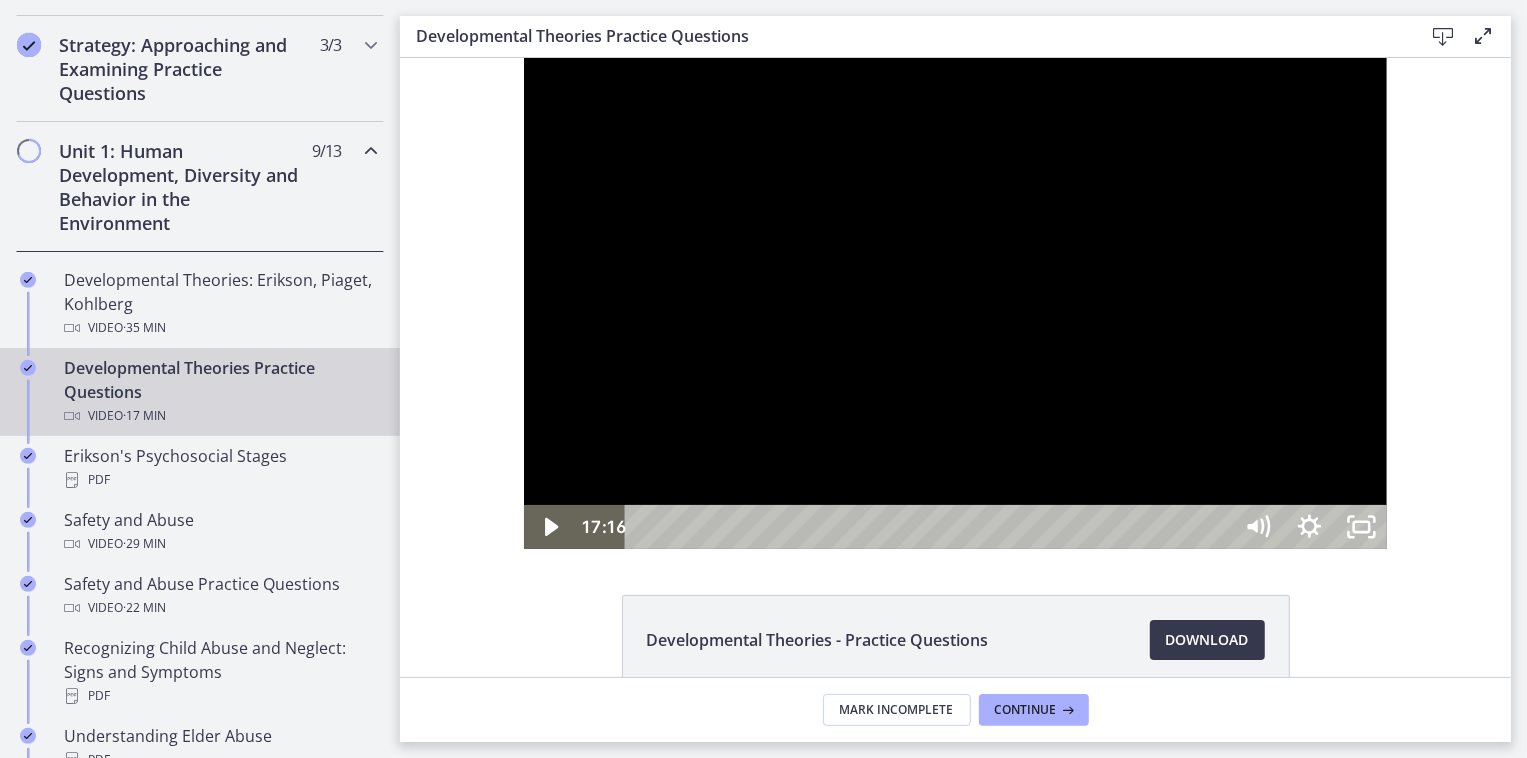 click on "Developmental Theories Practice Questions
Video
·  [TIME]" at bounding box center (220, 392) 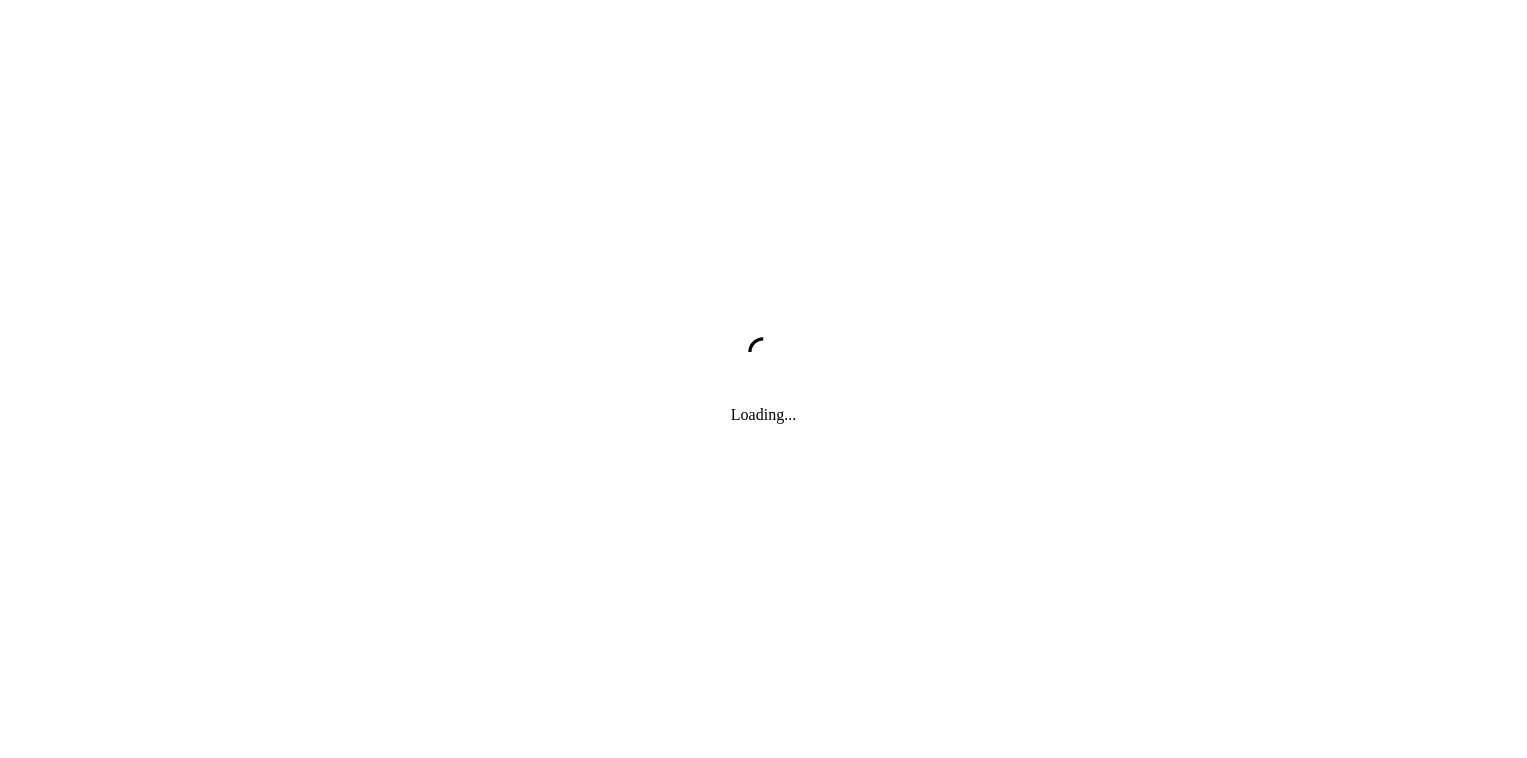 scroll, scrollTop: 0, scrollLeft: 0, axis: both 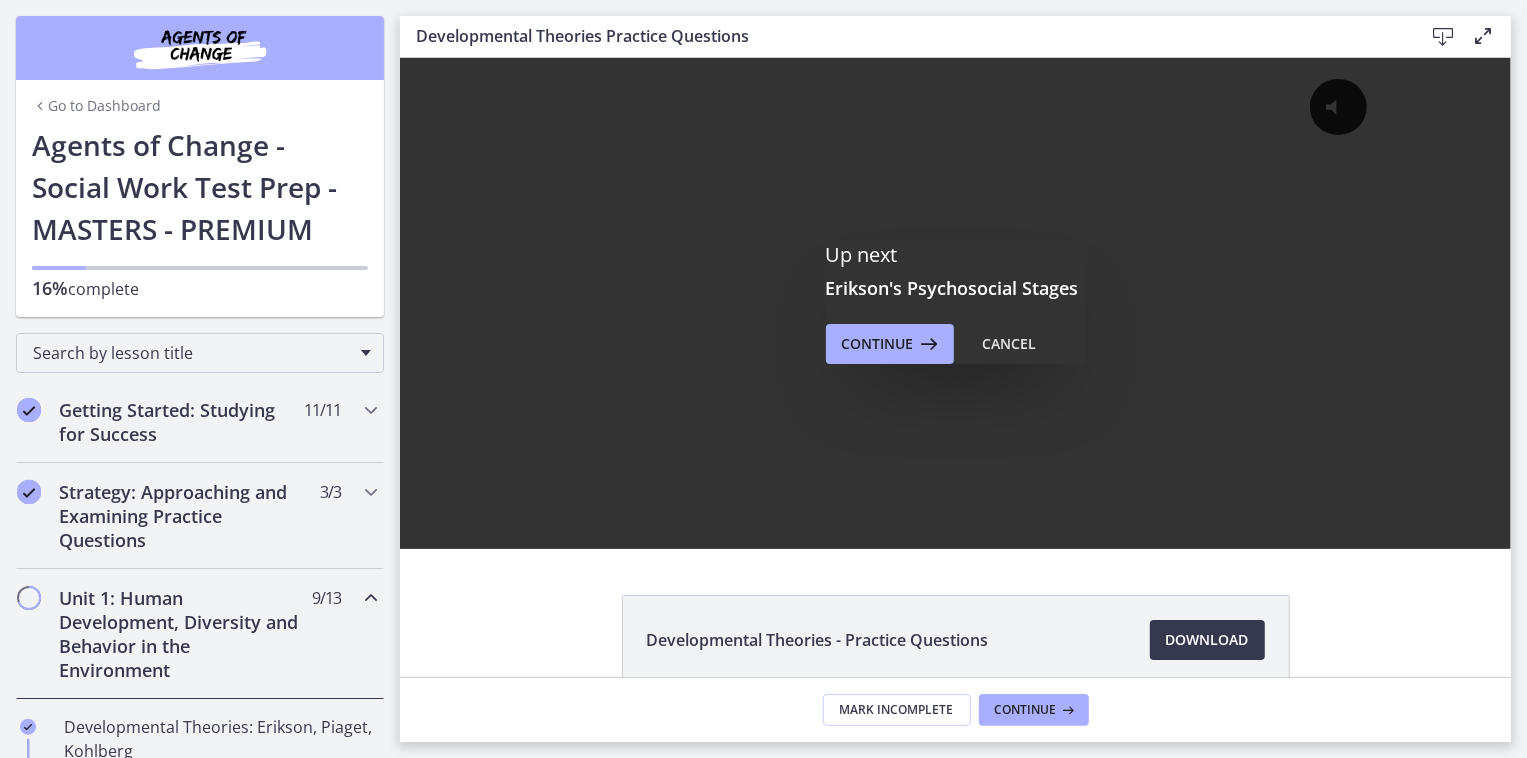 click on "Up next
Erikson's Psychosocial Stages
Continue
Cancel" at bounding box center [955, 303] 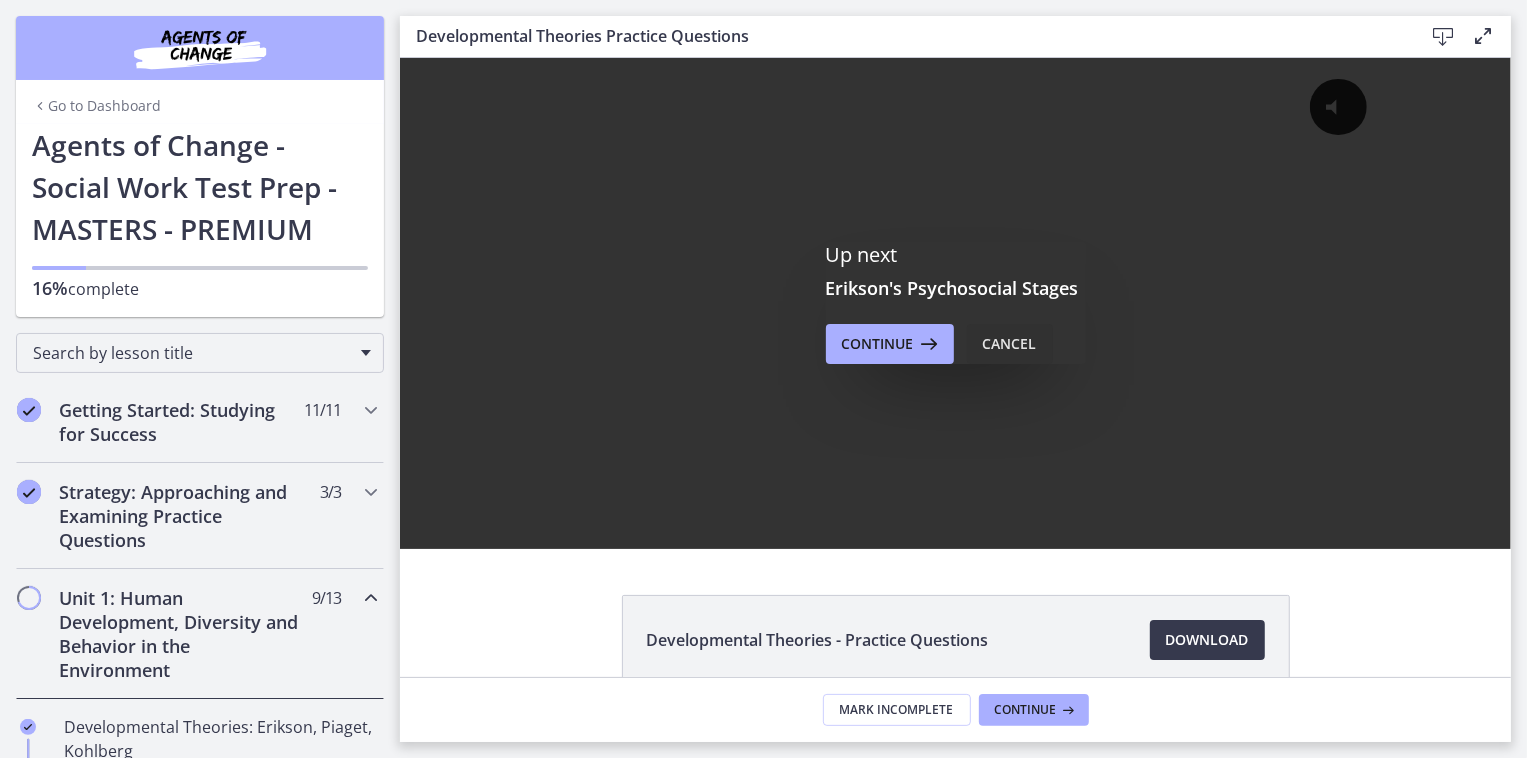 click on "Cancel" at bounding box center (1010, 344) 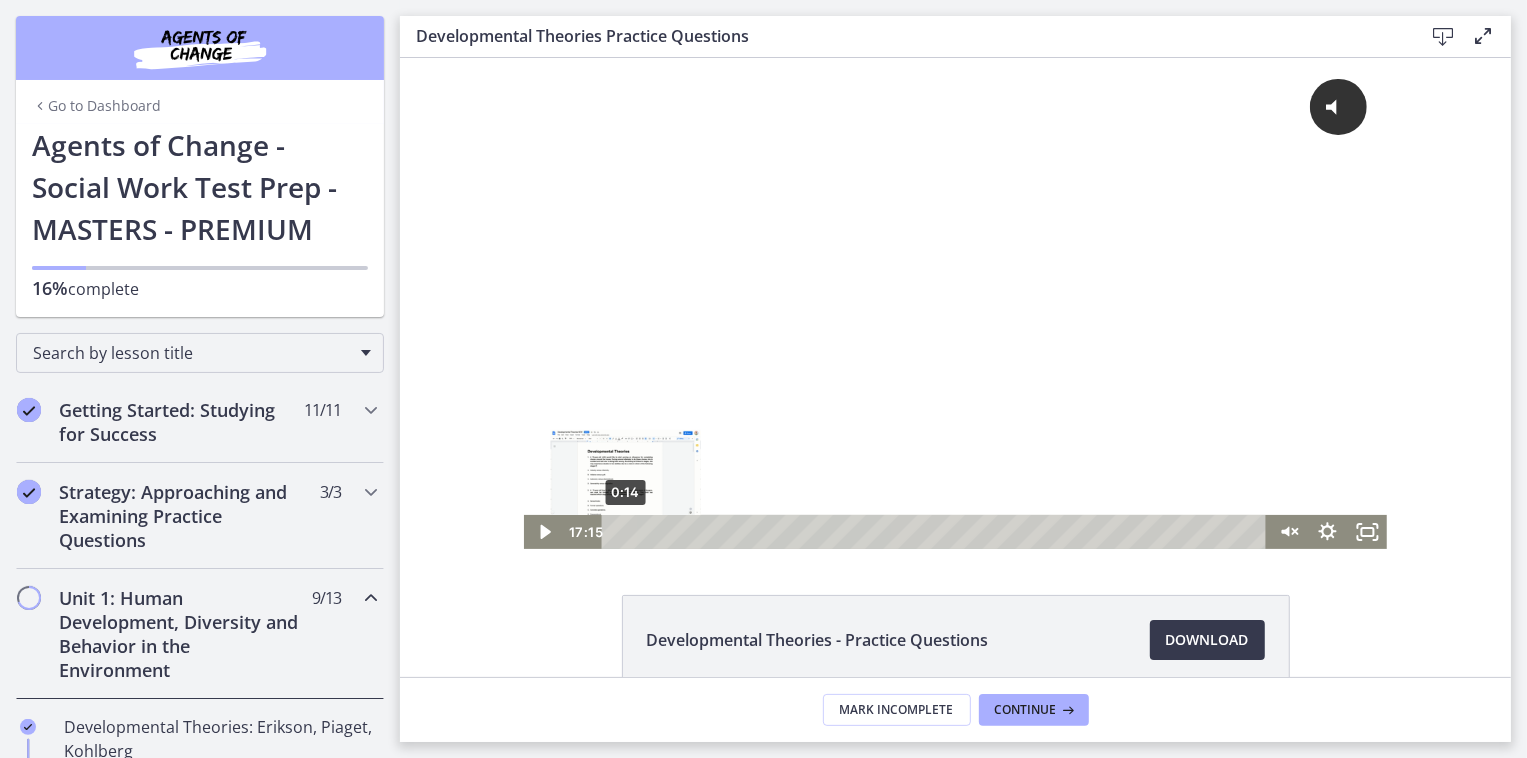 click on "0:14" at bounding box center (936, 531) 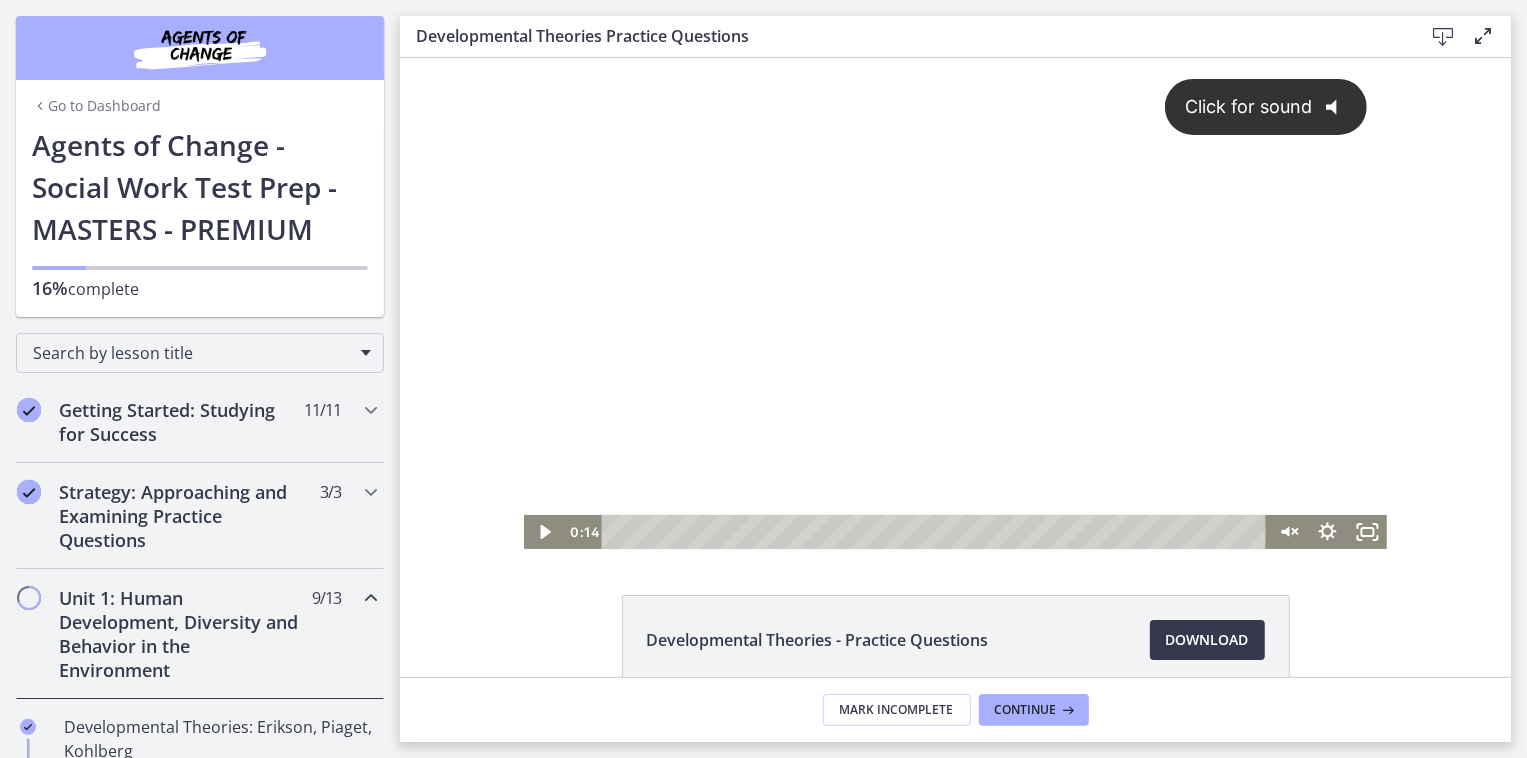 click on "Click for sound
@keyframes VOLUME_SMALL_WAVE_FLASH {
0% { opacity: 0; }
33% { opacity: 1; }
66% { opacity: 1; }
100% { opacity: 0; }
}
@keyframes VOLUME_LARGE_WAVE_FLASH {
0% { opacity: 0; }
33% { opacity: 1; }
66% { opacity: 1; }
100% { opacity: 0; }
}
.volume__small-wave {
animation: VOLUME_SMALL_WAVE_FLASH 2s infinite;
opacity: 0;
}
.volume__large-wave {
animation: VOLUME_LARGE_WAVE_FLASH 2s infinite .3s;
opacity: 0;
}" at bounding box center (954, 285) 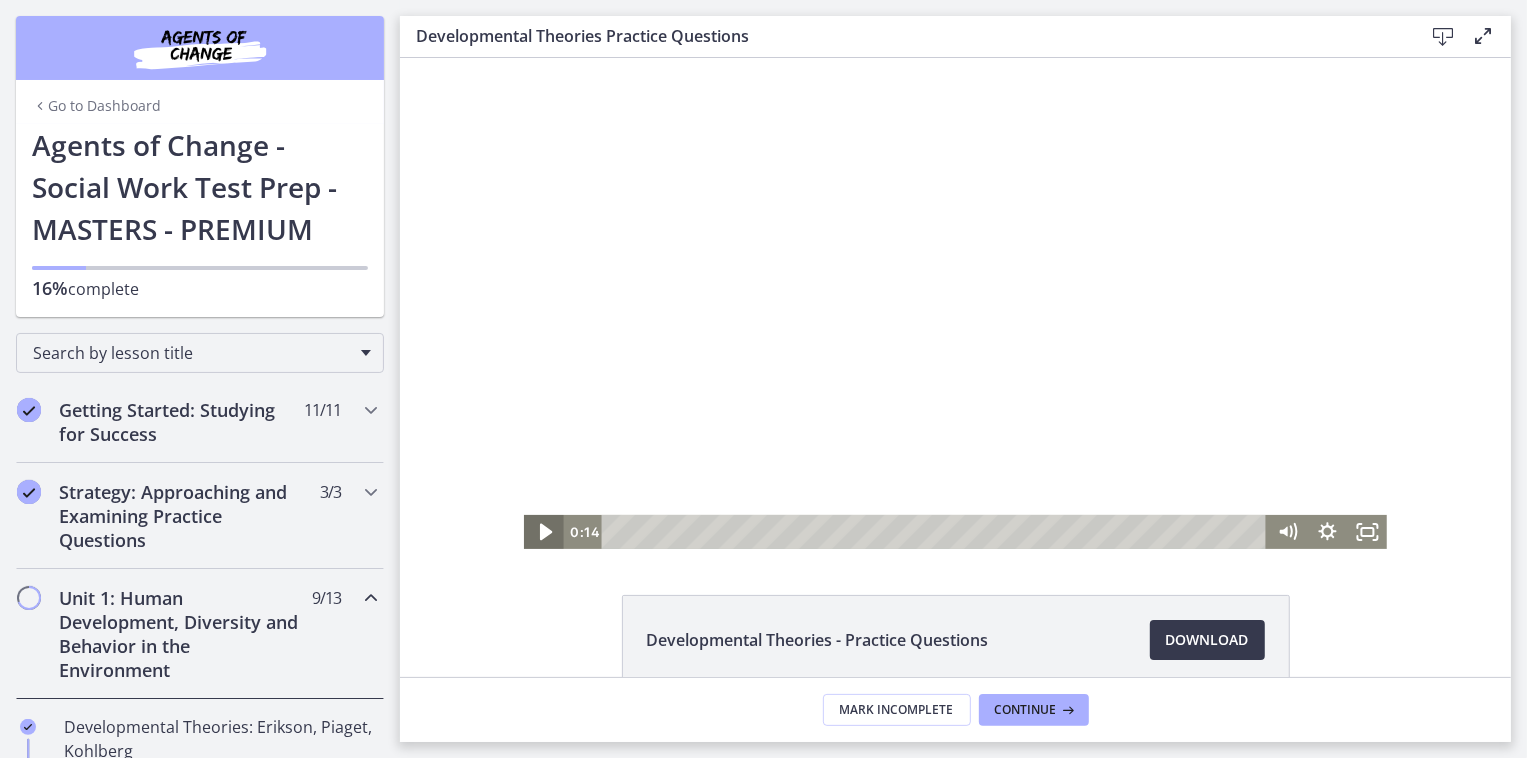 click 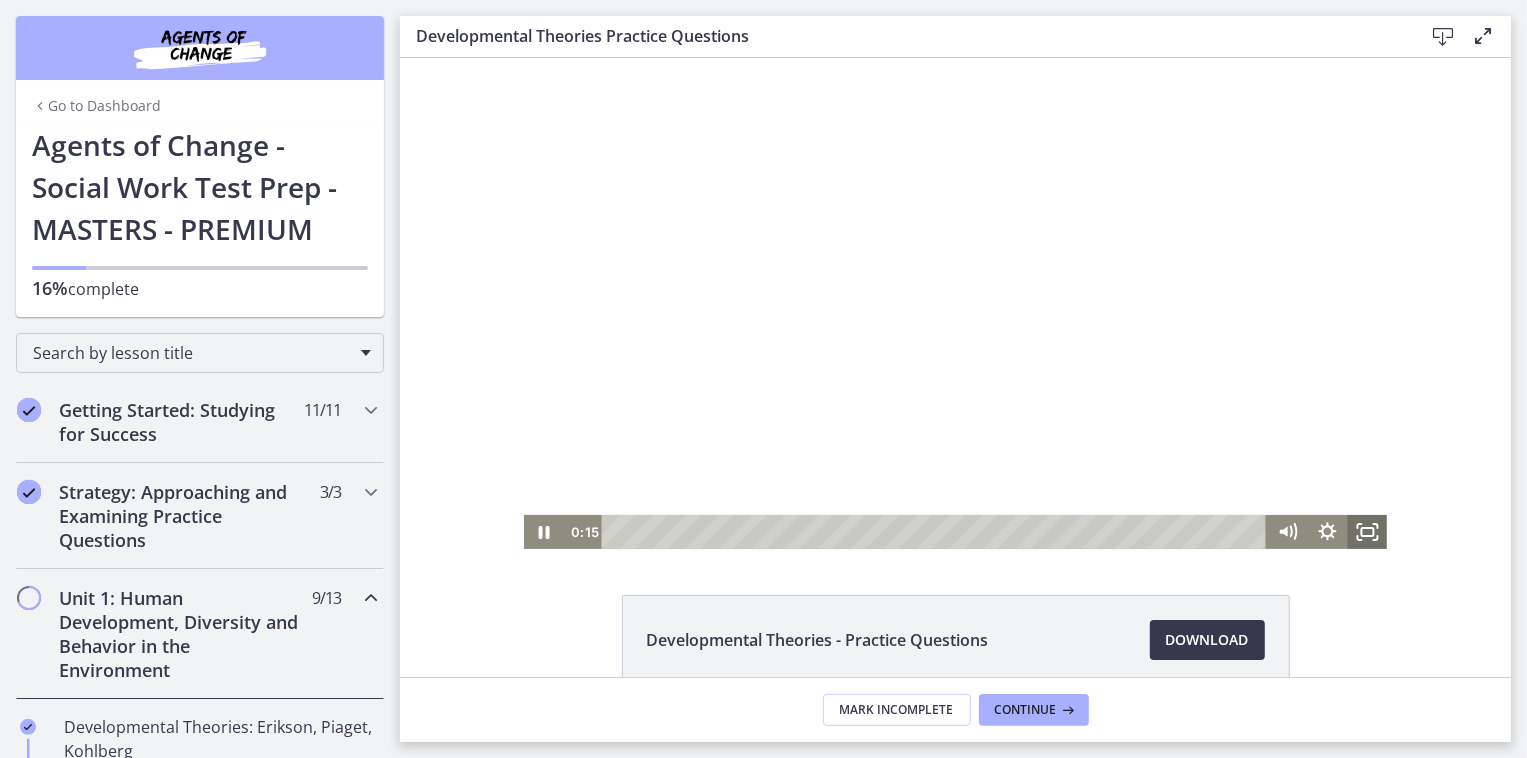 click 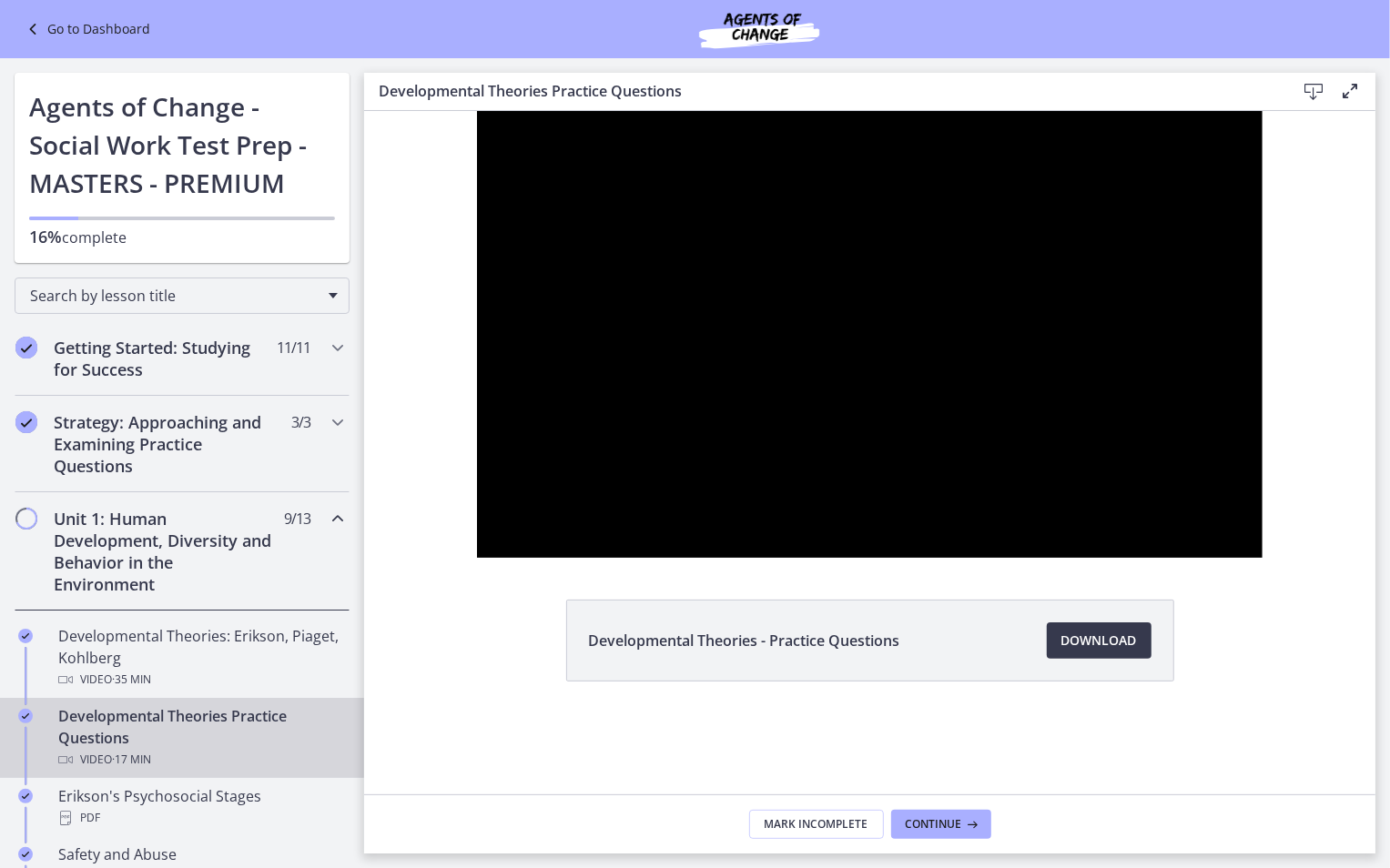 type 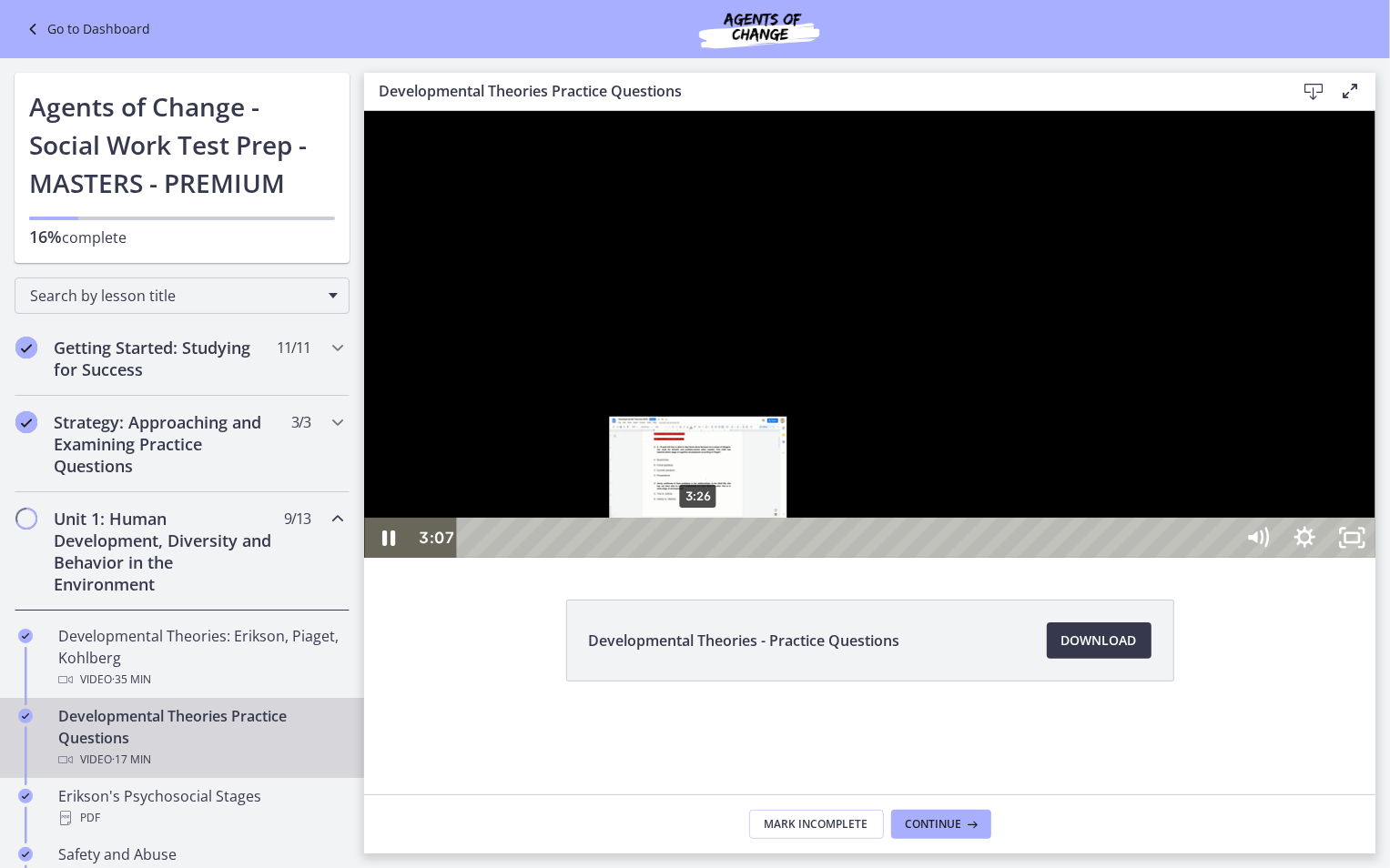 click on "3:26" at bounding box center (847, 537) 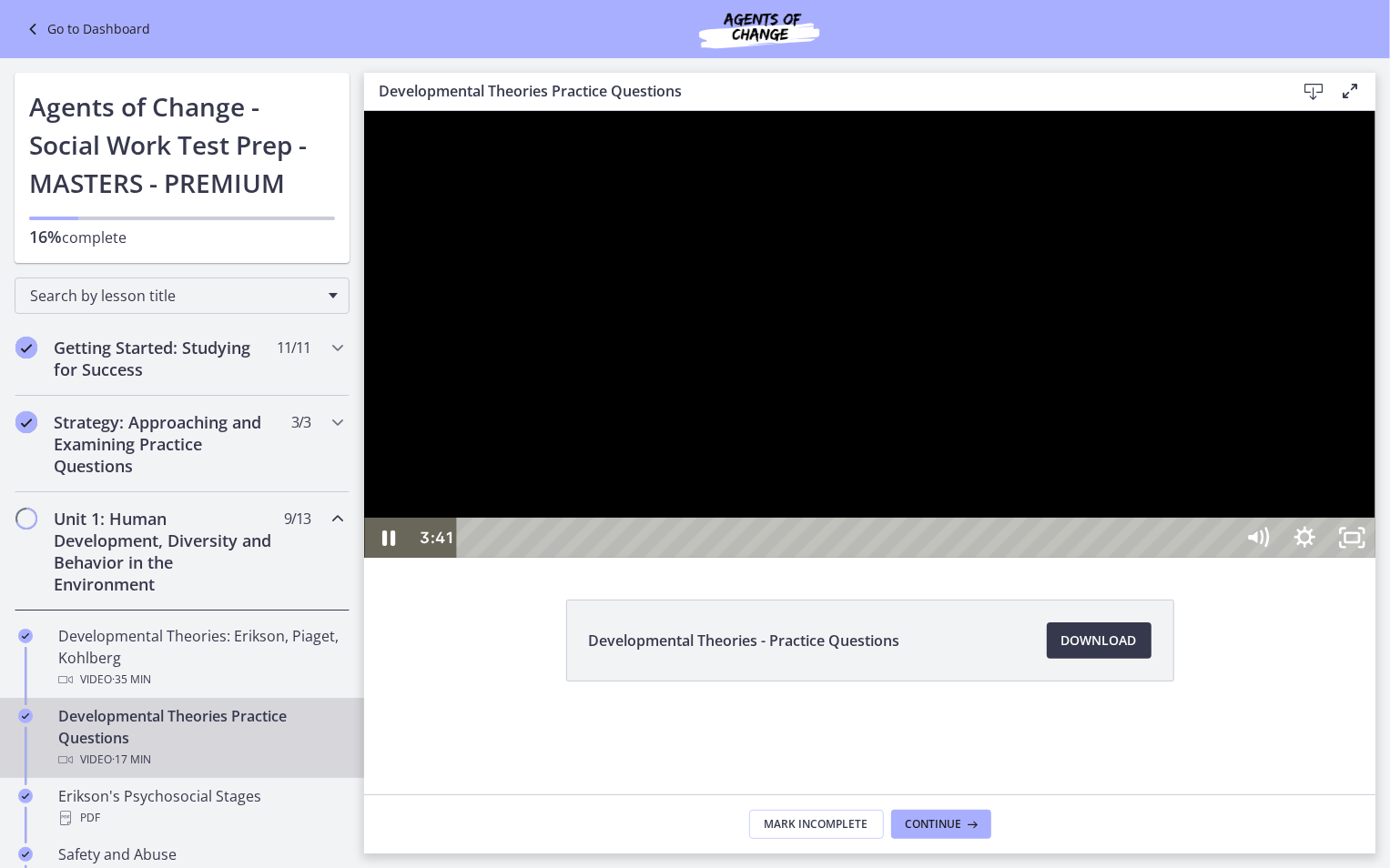 click at bounding box center (868, 333) 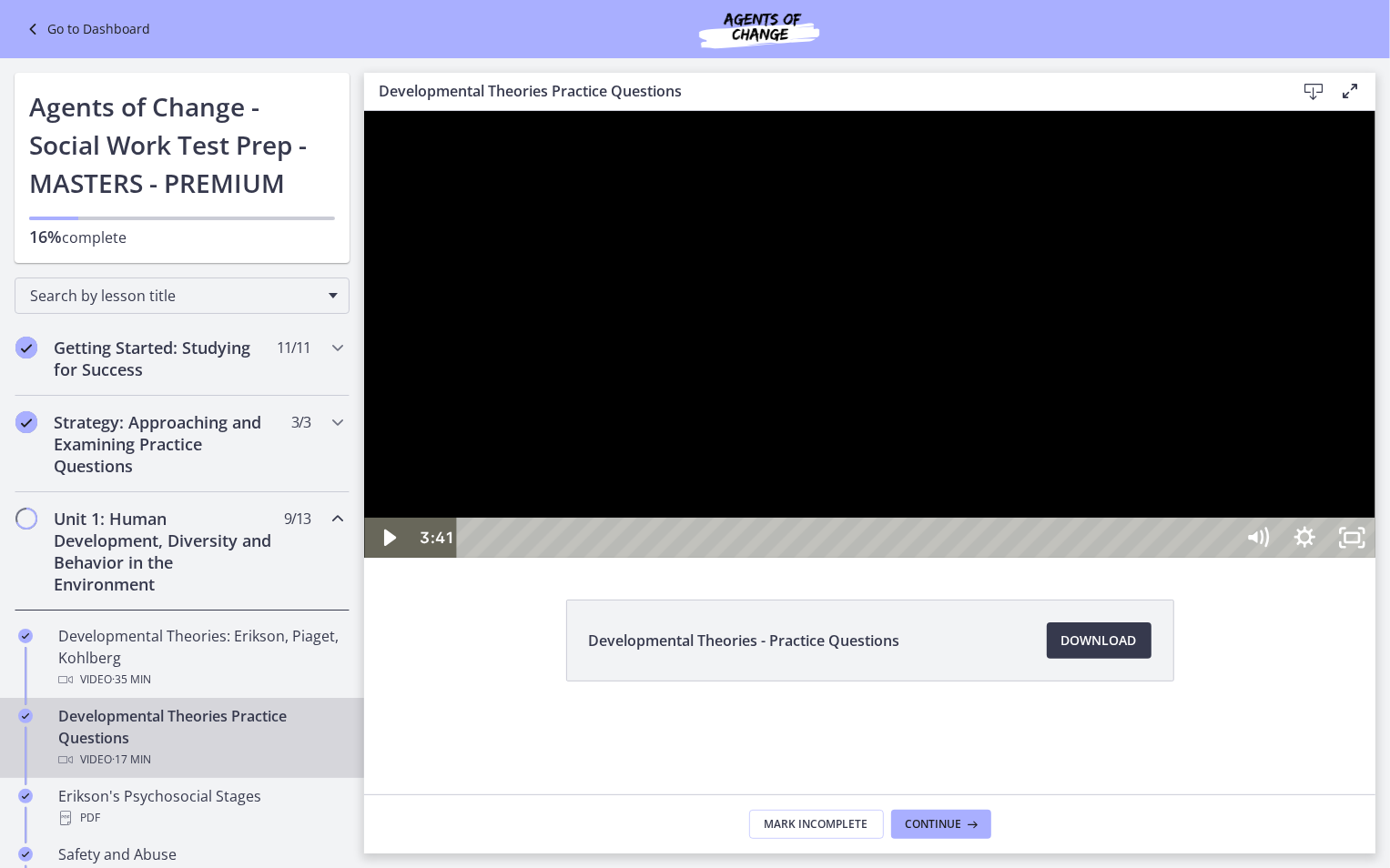 click at bounding box center (868, 333) 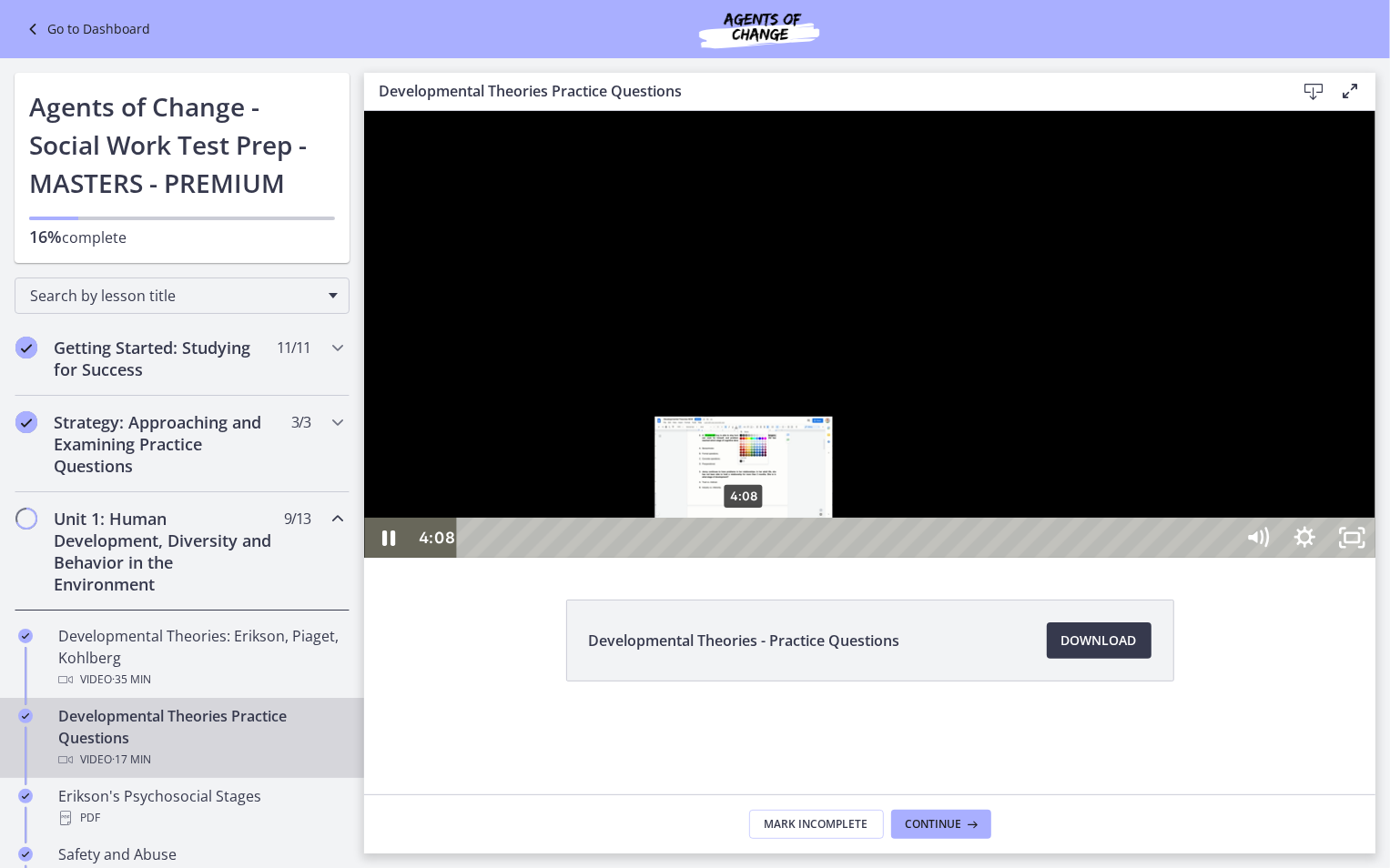 click on "4:08" at bounding box center [847, 537] 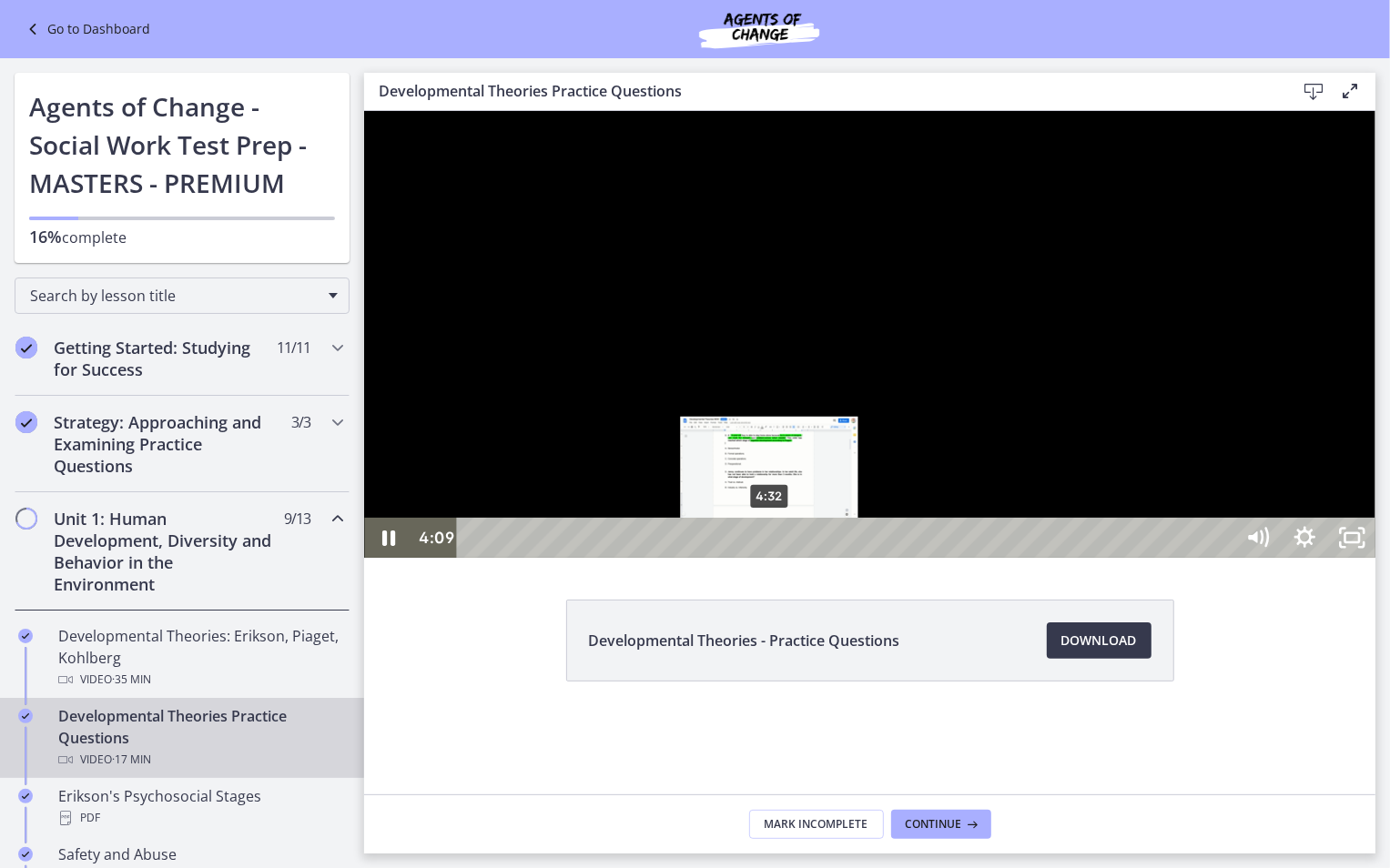 click on "4:32" at bounding box center [847, 537] 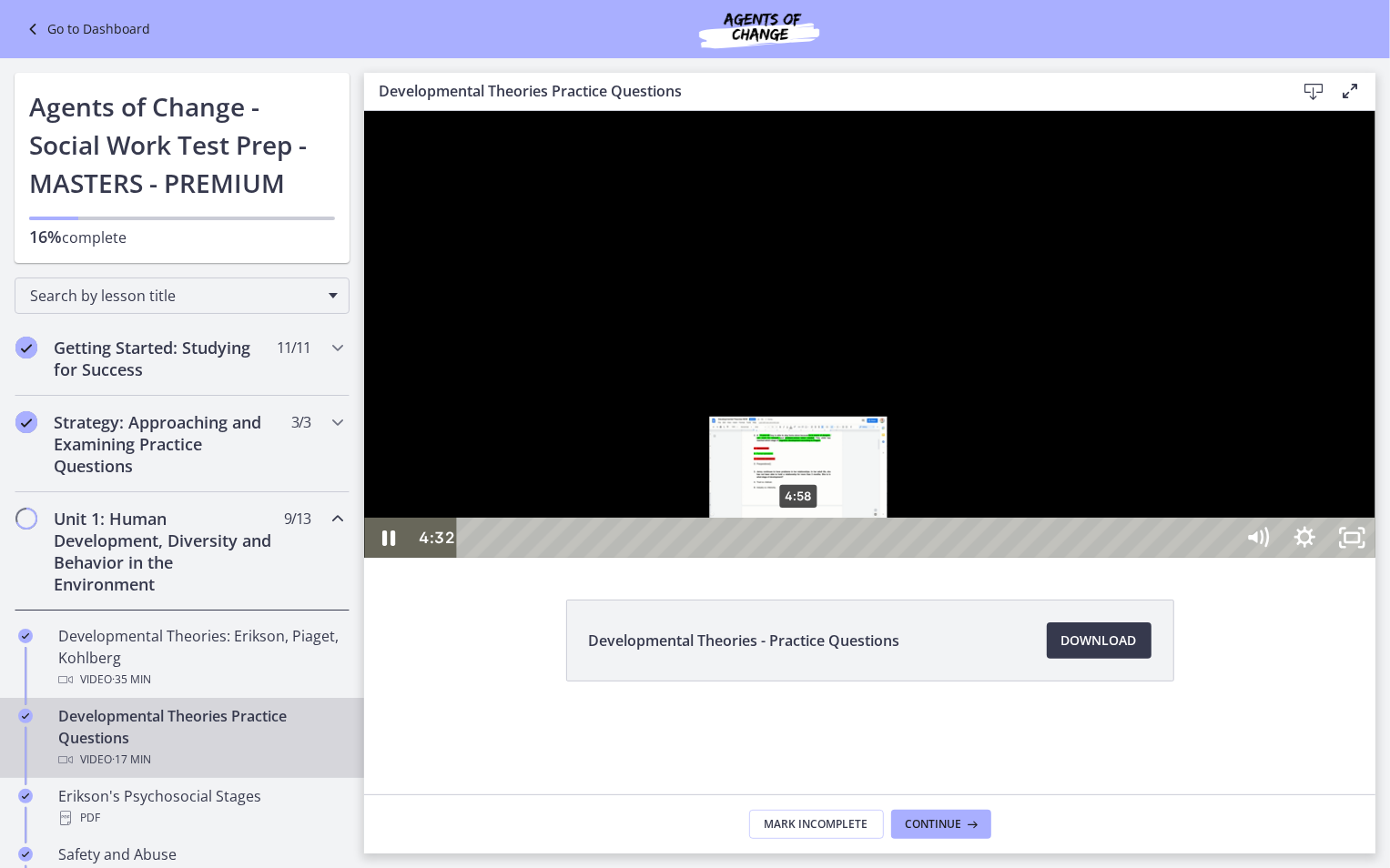 click on "4:58" at bounding box center (847, 537) 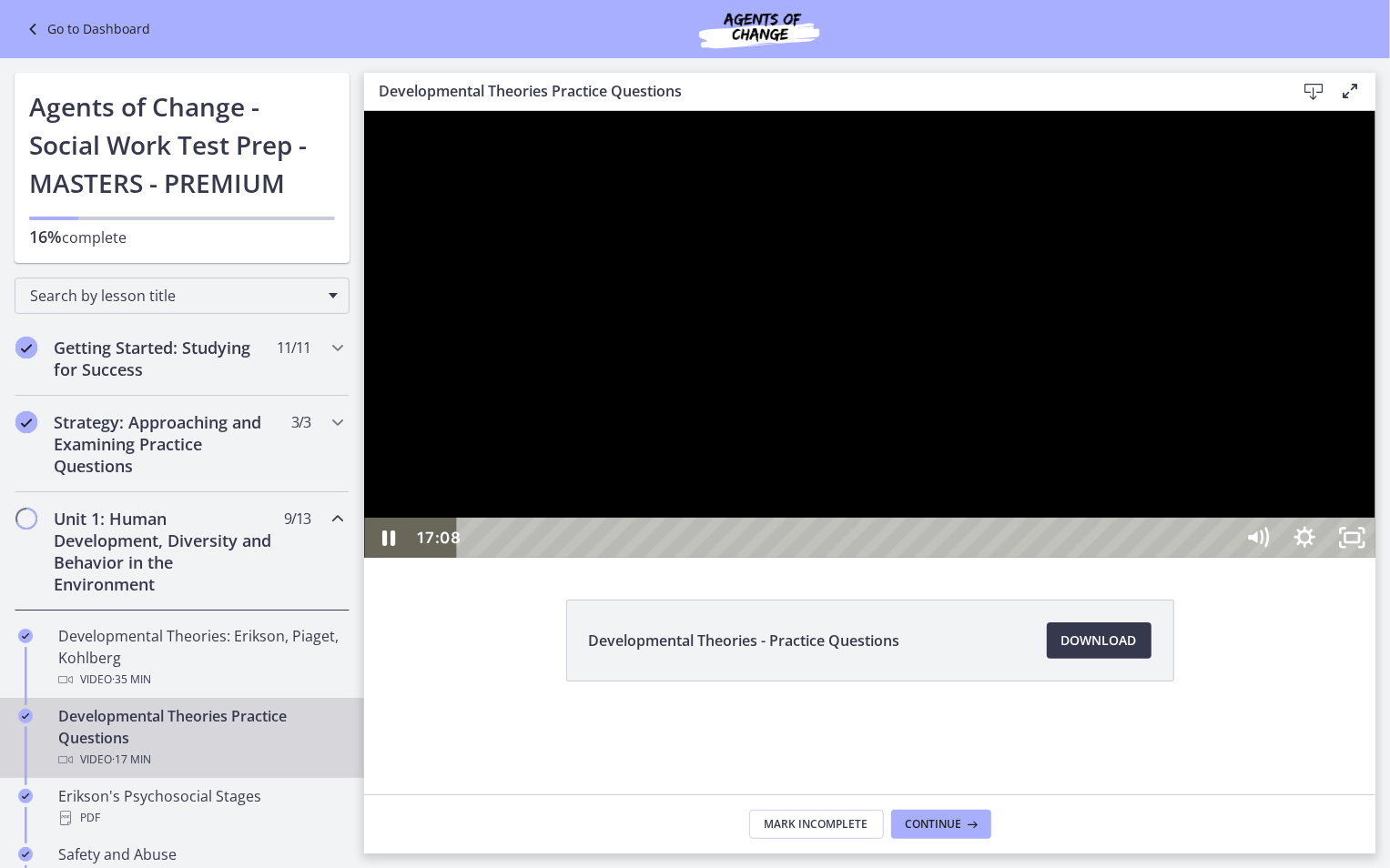 click on "17:08" at bounding box center (847, 537) 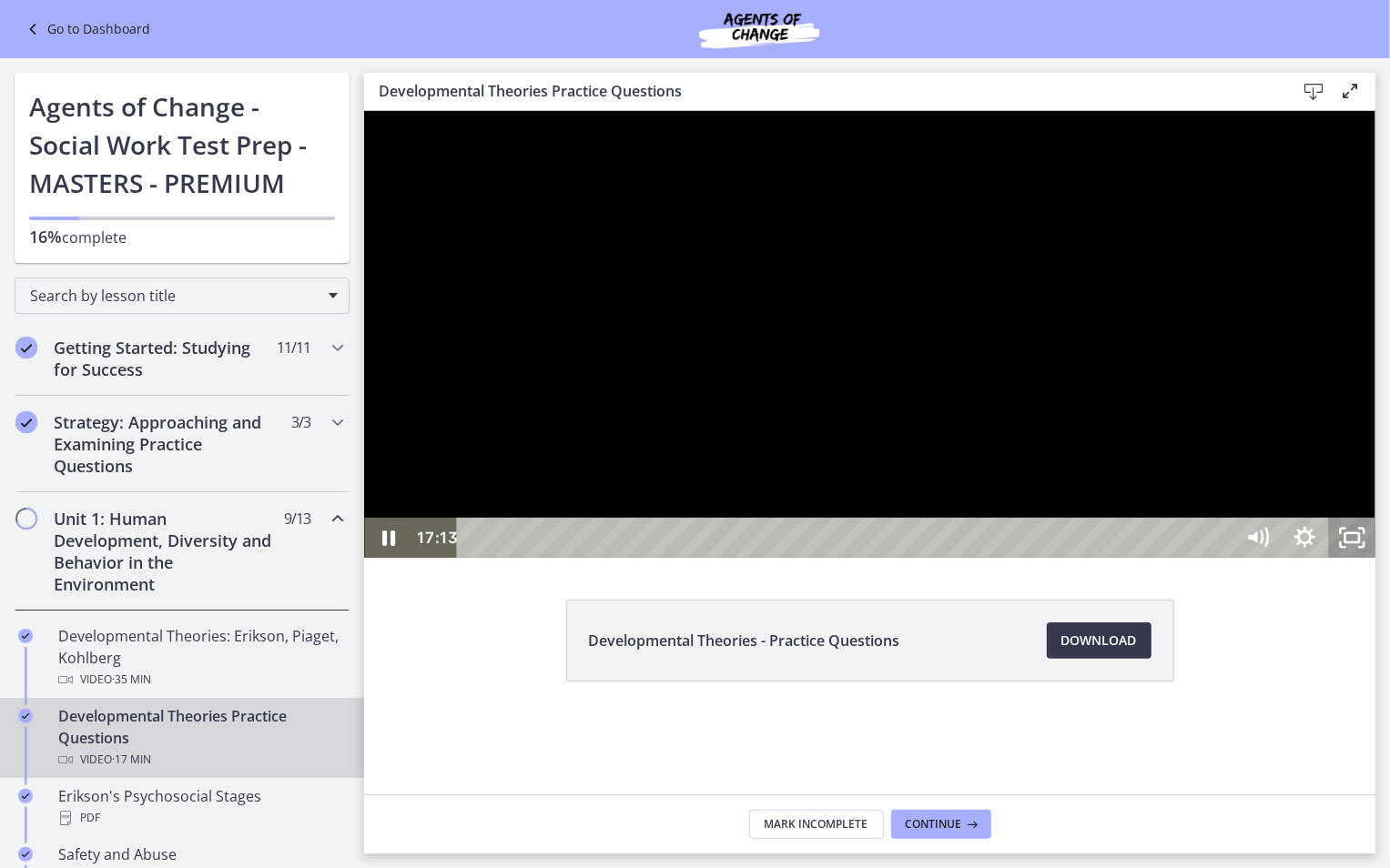 click 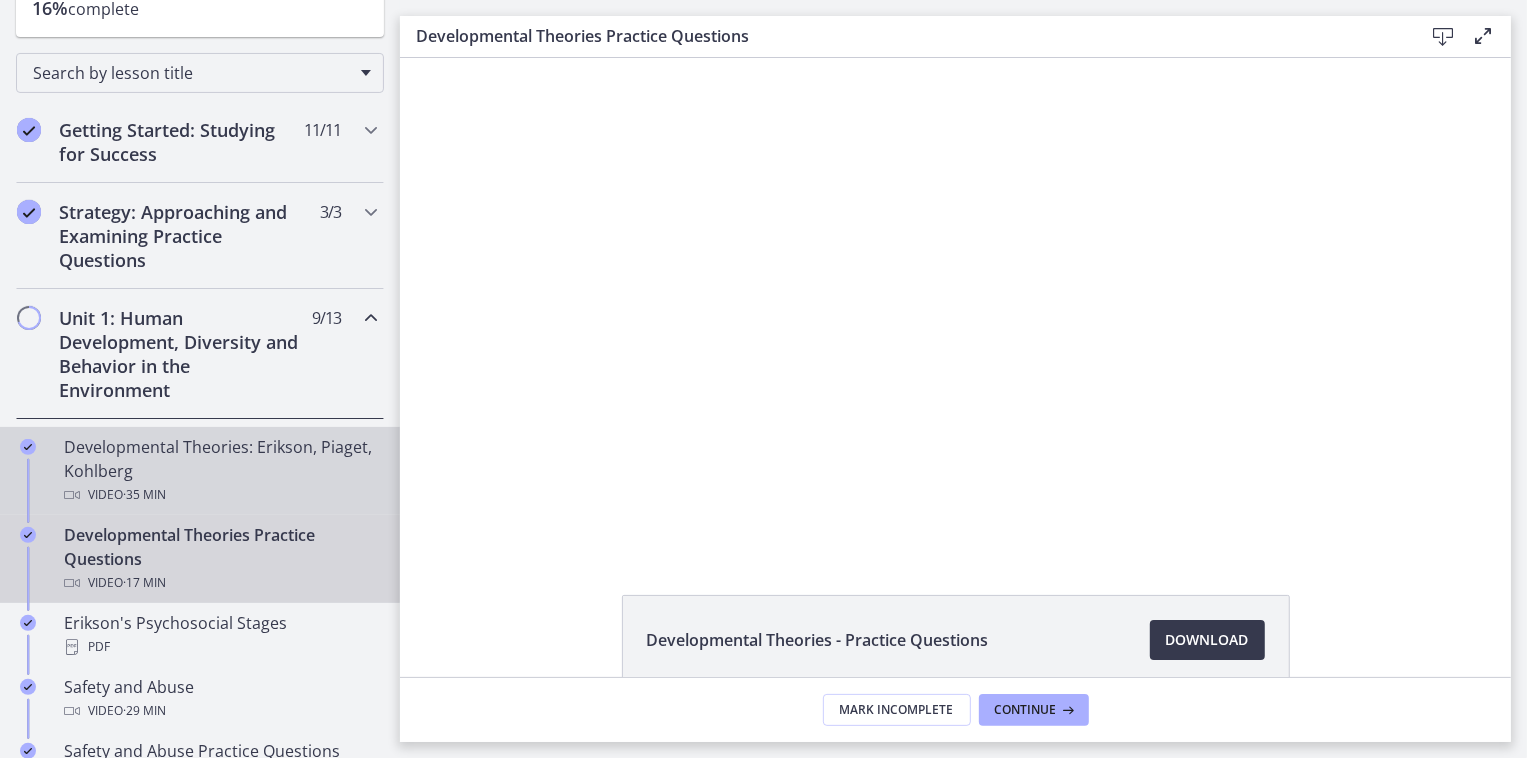 scroll, scrollTop: 296, scrollLeft: 0, axis: vertical 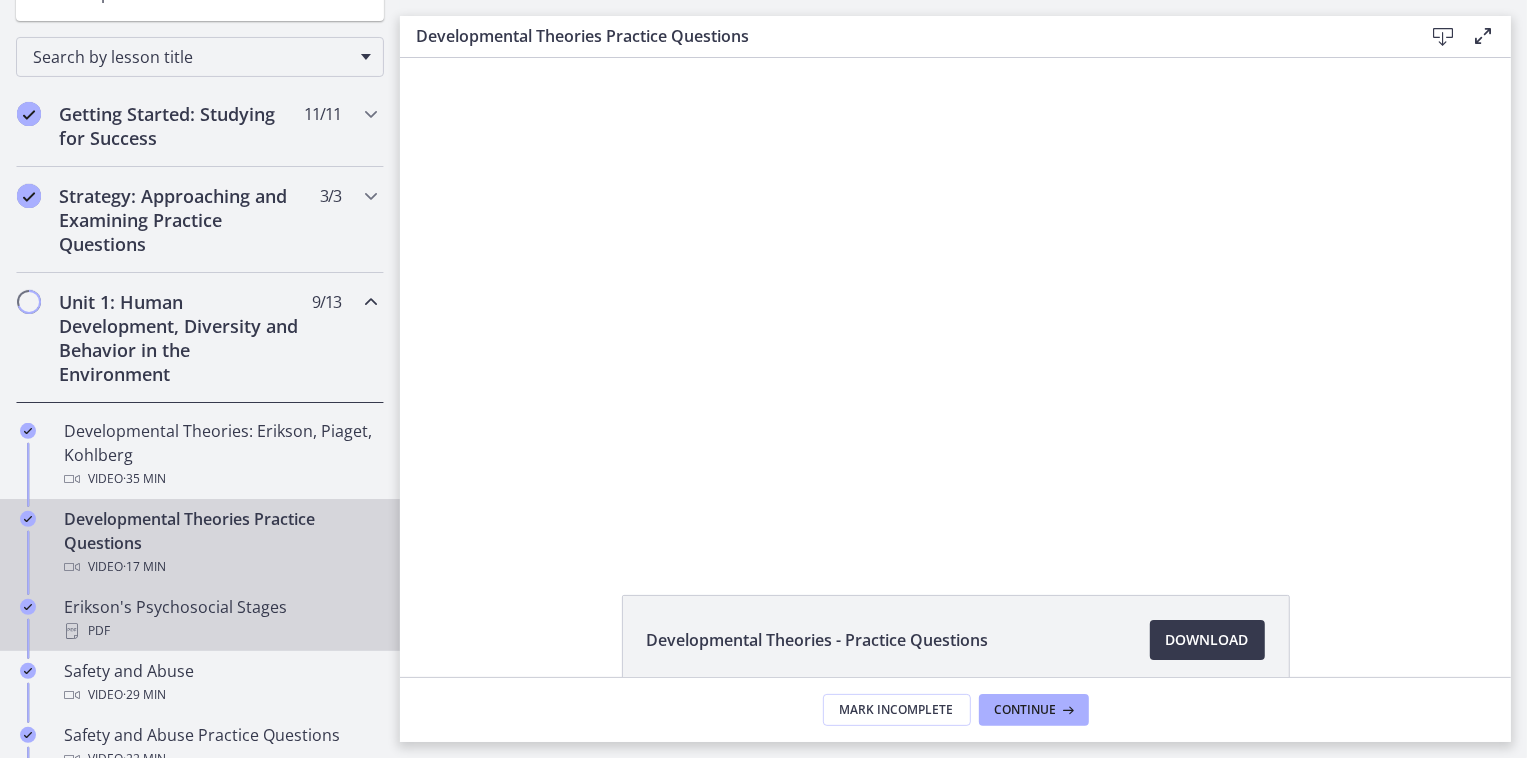 click on "PDF" at bounding box center [220, 631] 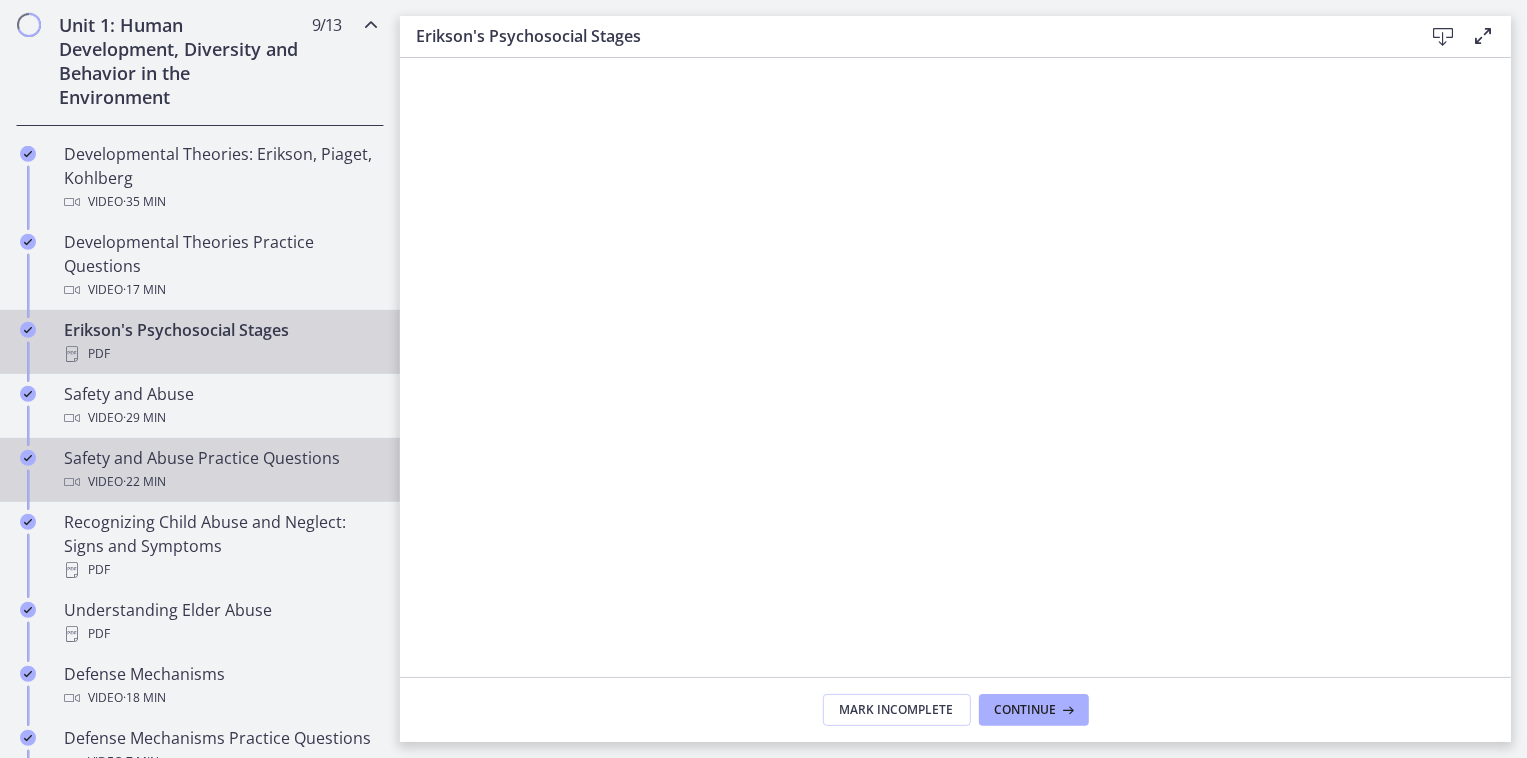 scroll, scrollTop: 571, scrollLeft: 0, axis: vertical 